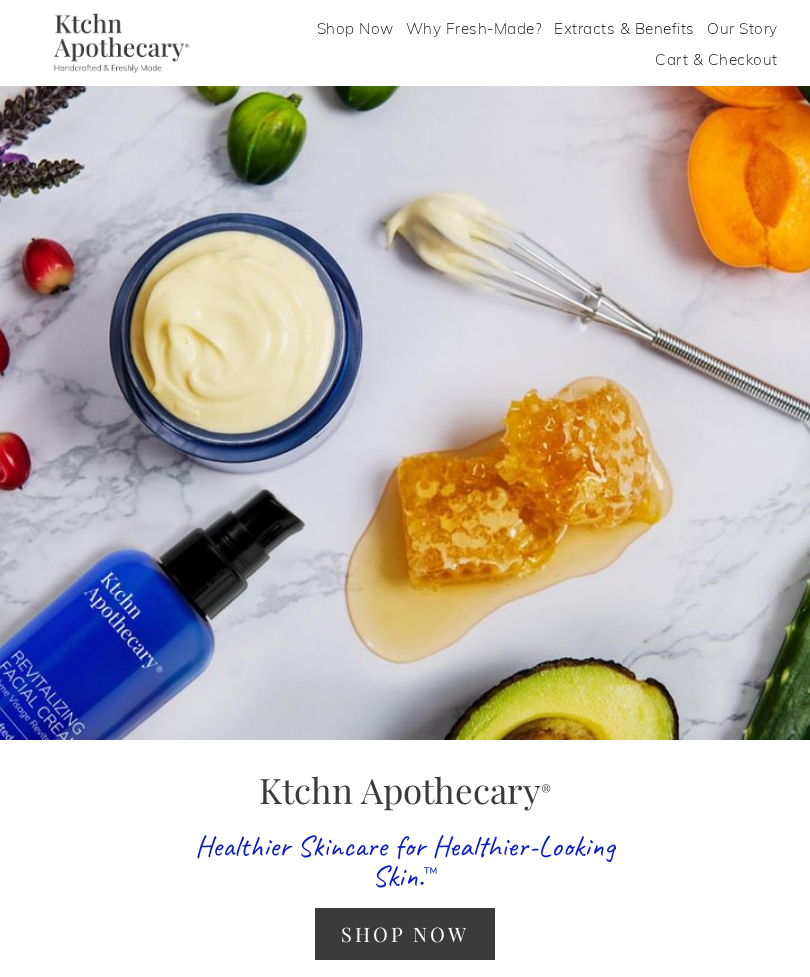 scroll, scrollTop: 172, scrollLeft: 0, axis: vertical 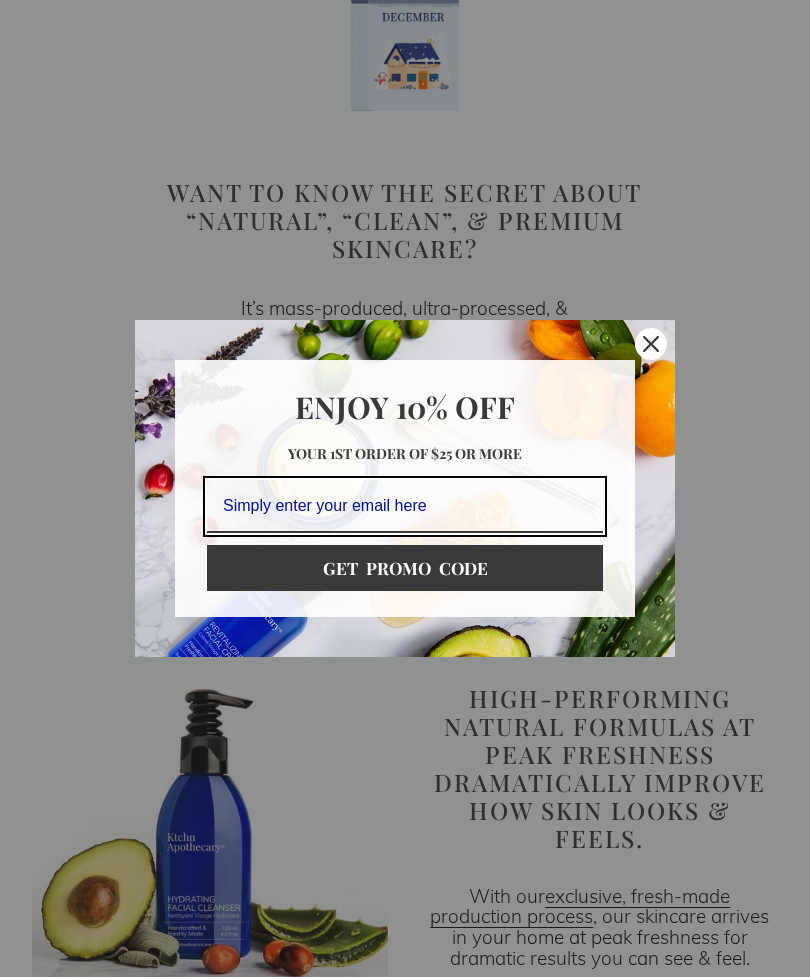 click at bounding box center (405, 506) 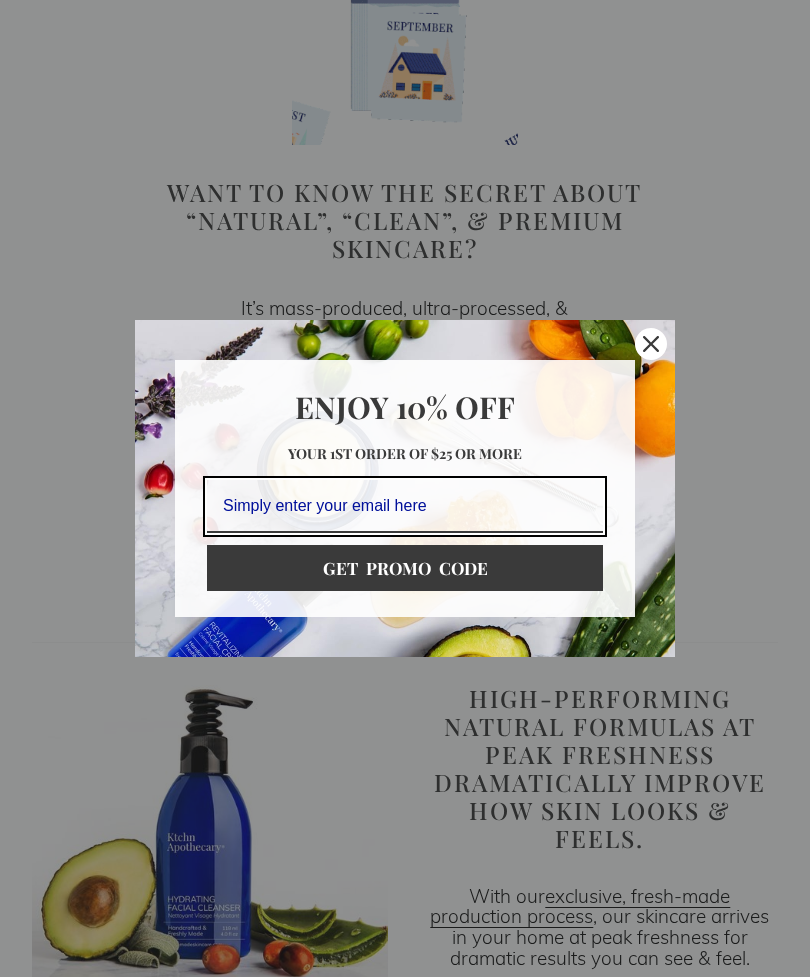 scroll, scrollTop: 1396, scrollLeft: 0, axis: vertical 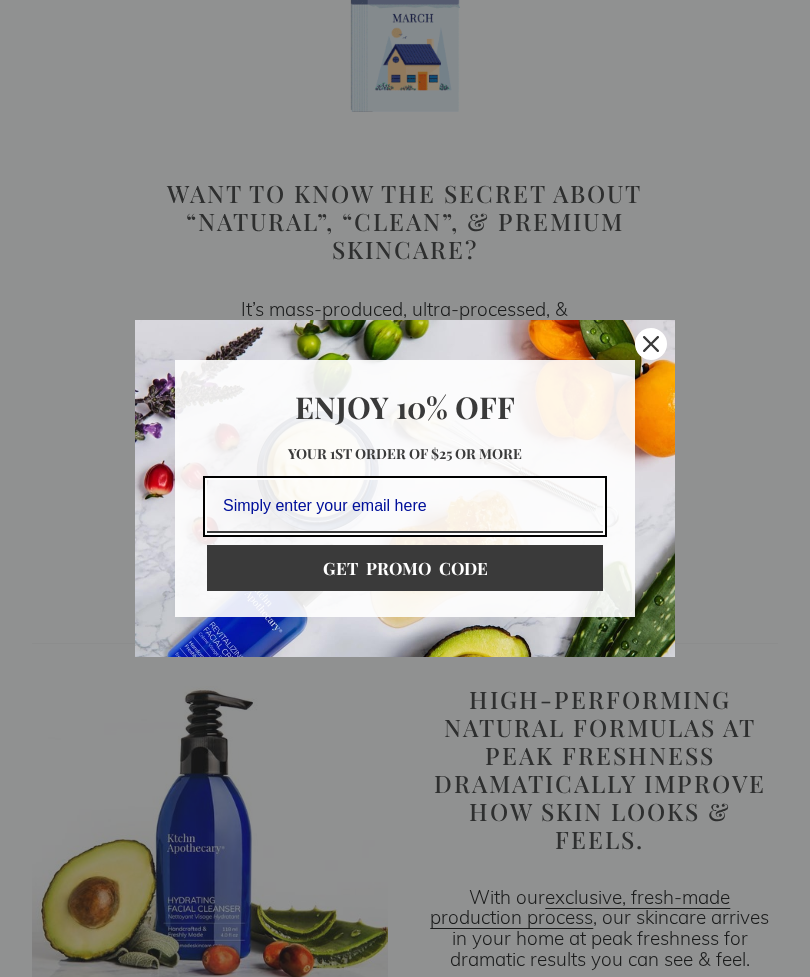 click 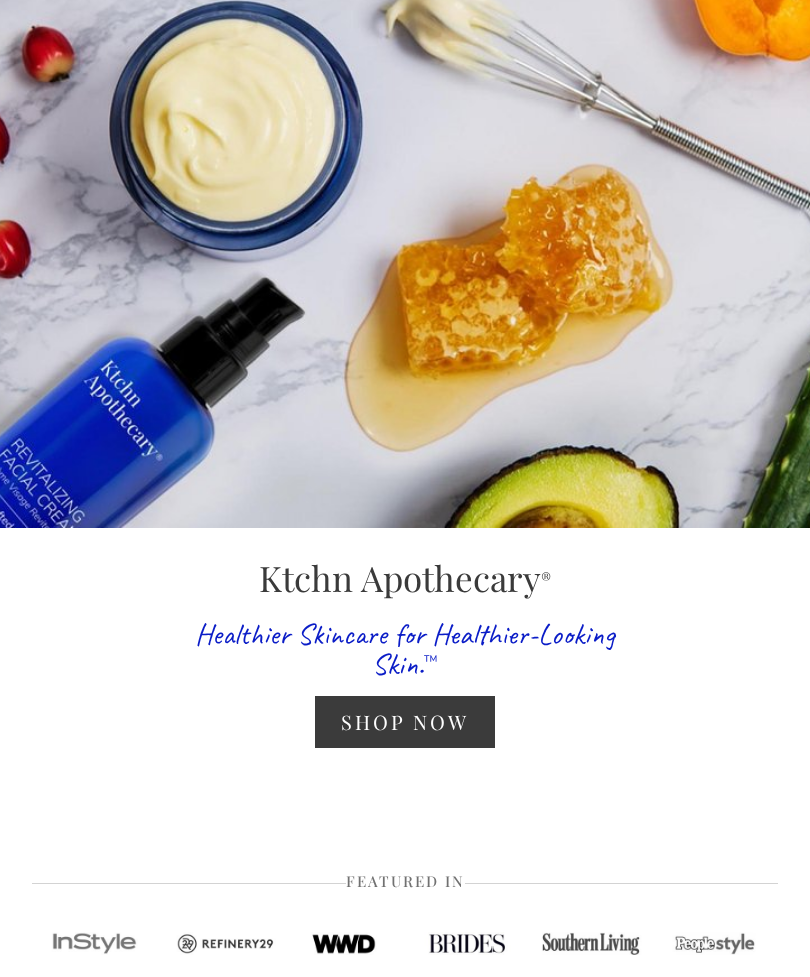 scroll, scrollTop: 212, scrollLeft: 0, axis: vertical 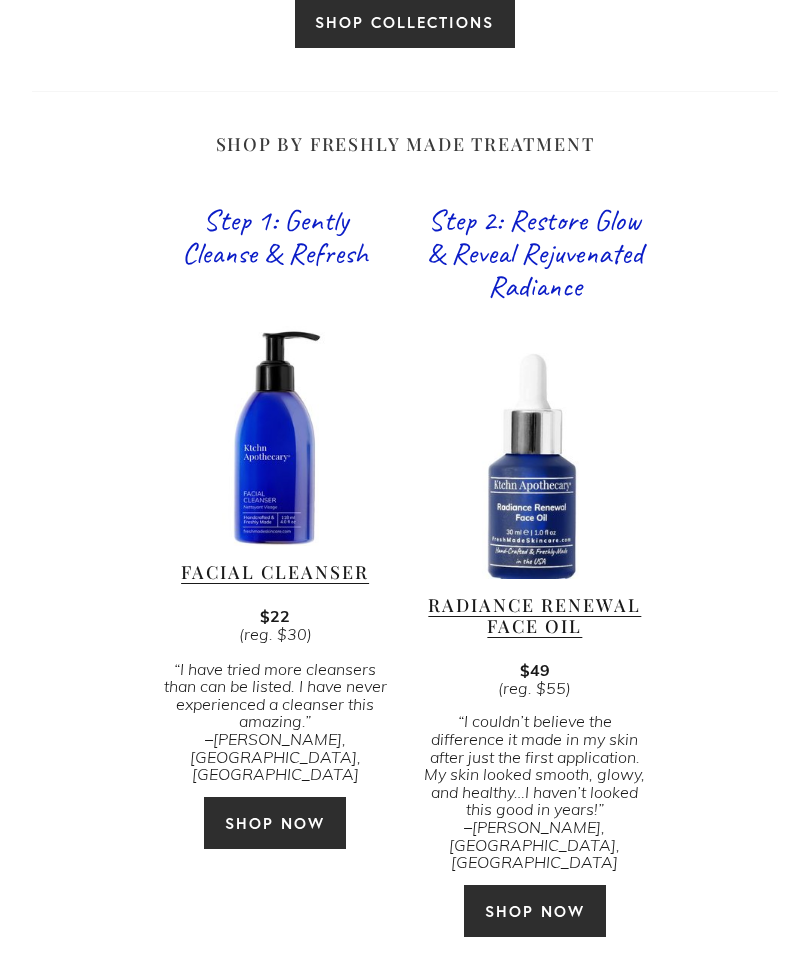 click on "SHOP NOW" at bounding box center (275, 823) 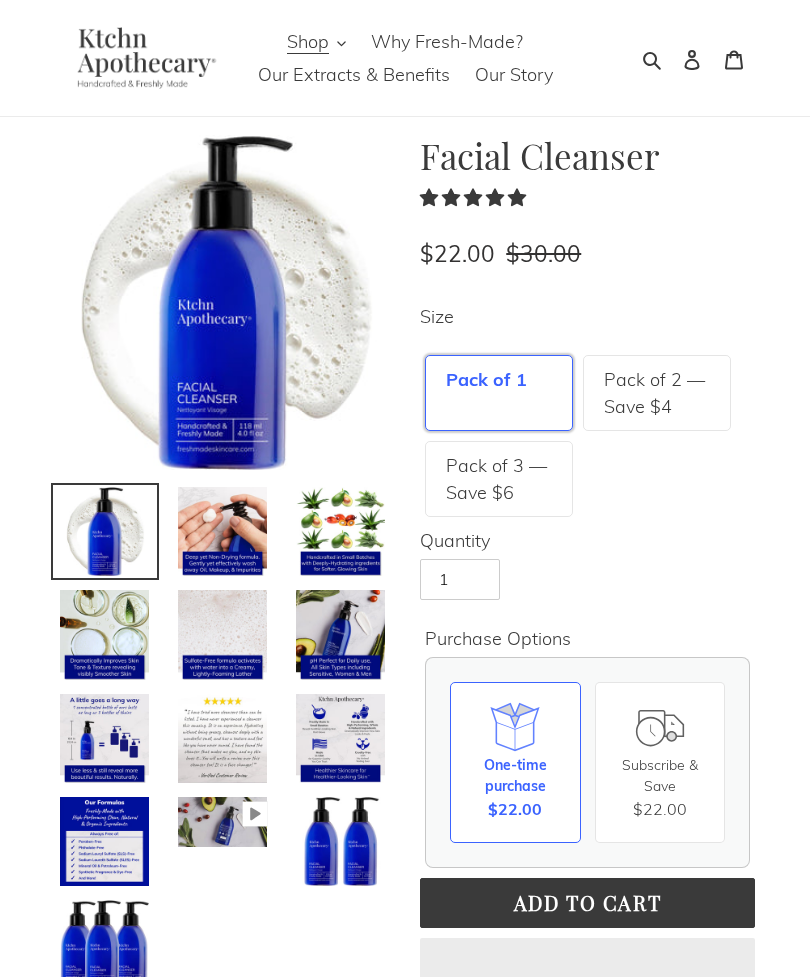 scroll, scrollTop: 0, scrollLeft: 0, axis: both 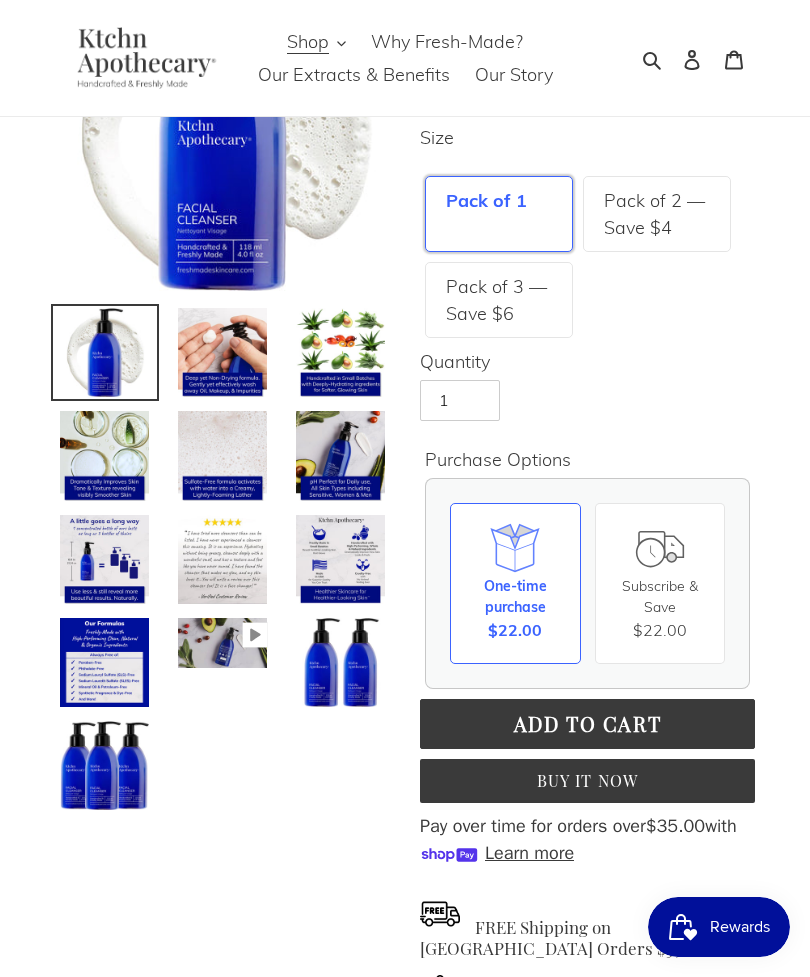 click on "Pack of 2 — Save $4" at bounding box center (657, 214) 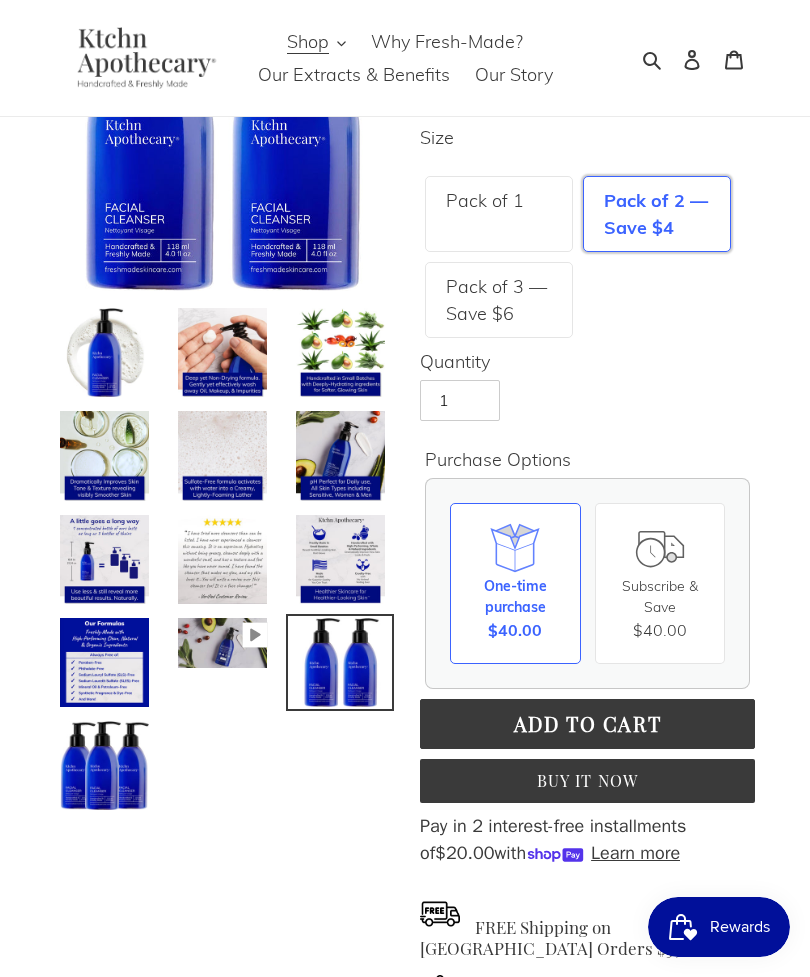 click on "Pack of 1" at bounding box center [485, 200] 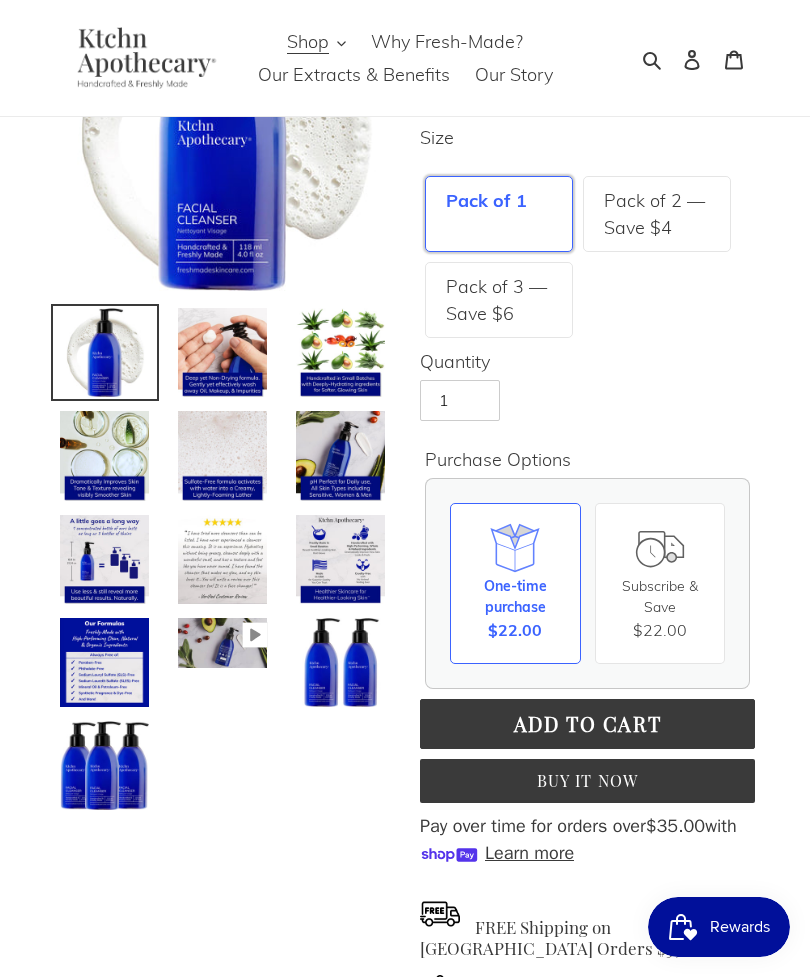 click on "Rewards" at bounding box center [740, 927] 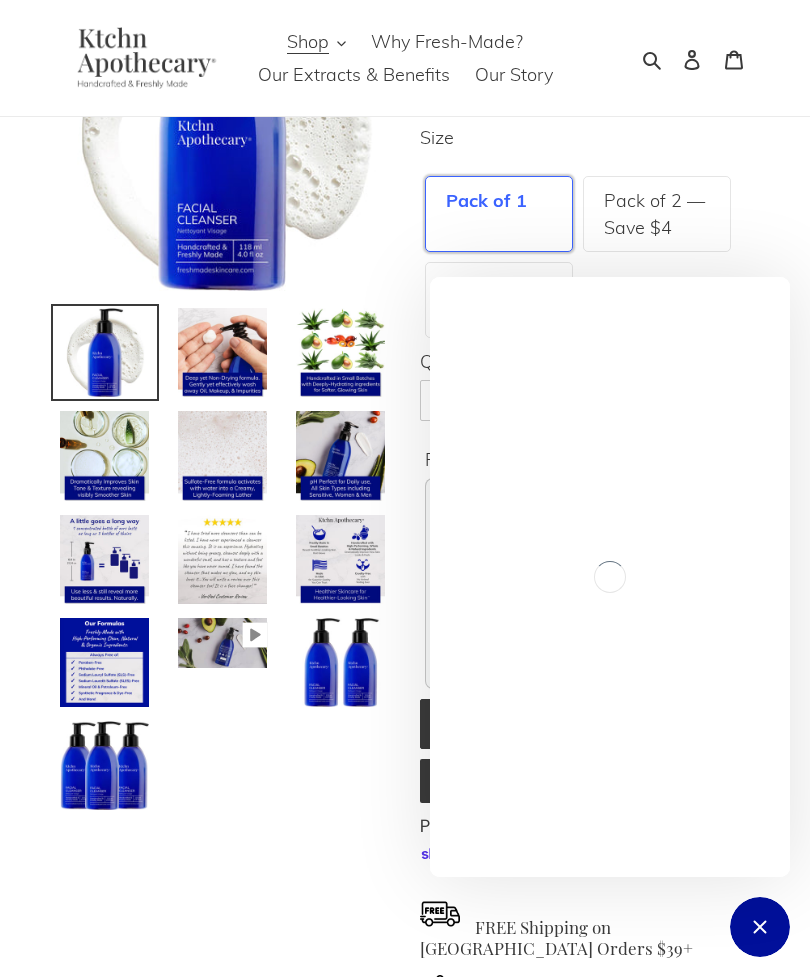 scroll, scrollTop: 0, scrollLeft: 0, axis: both 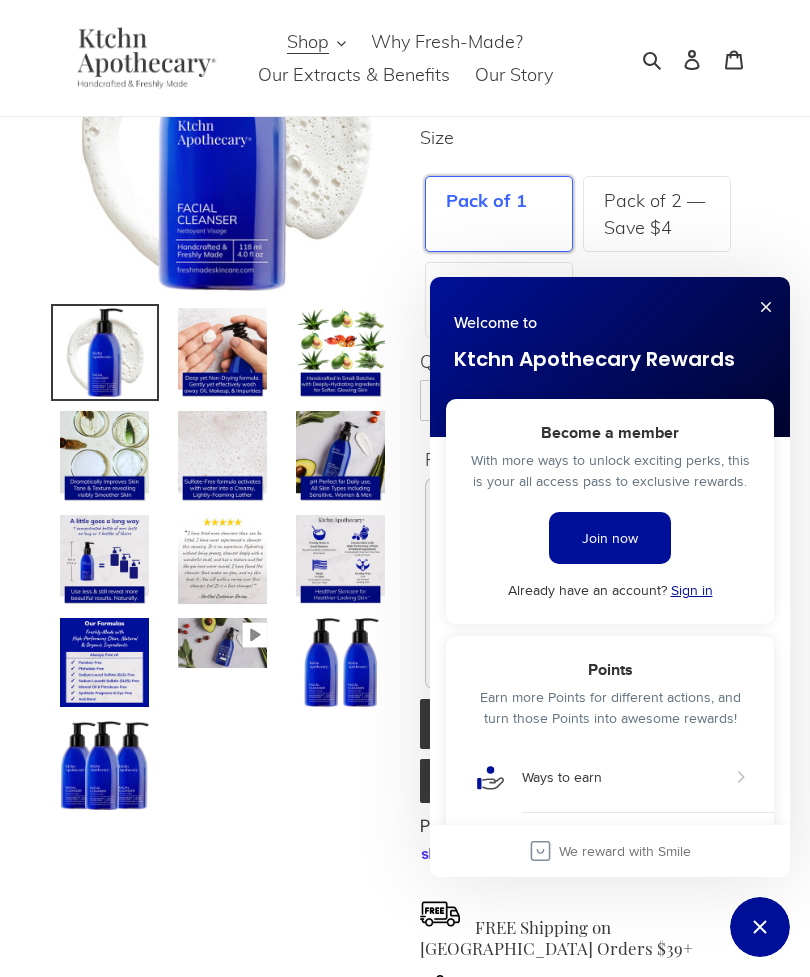 click on "Join now" at bounding box center (610, 538) 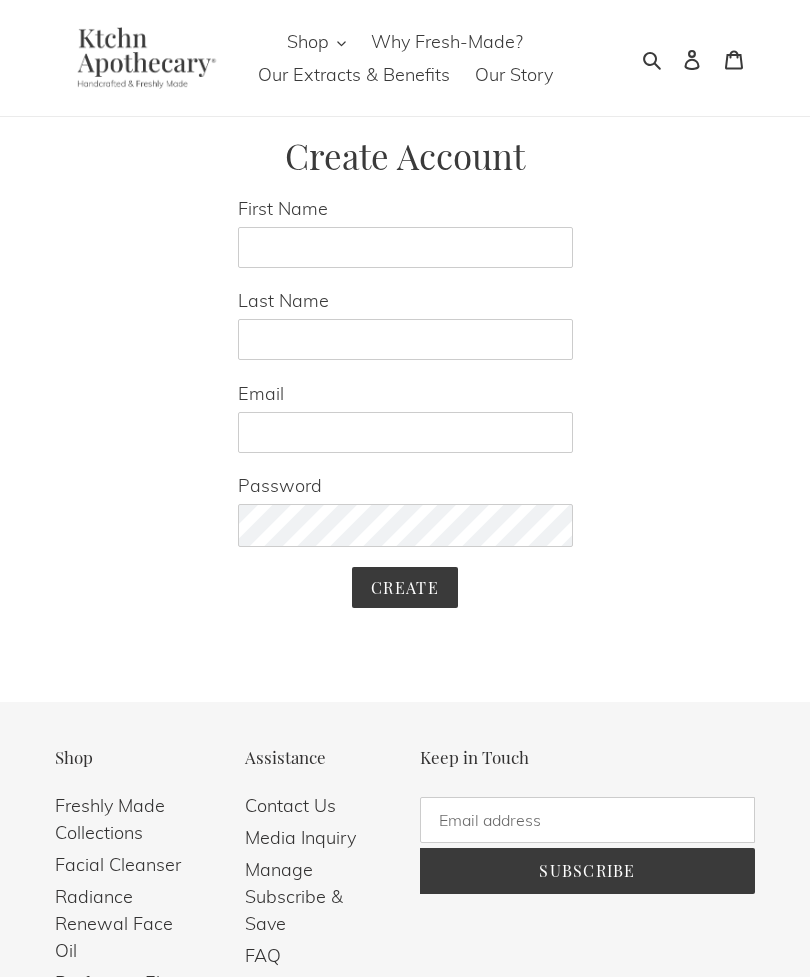 scroll, scrollTop: 0, scrollLeft: 0, axis: both 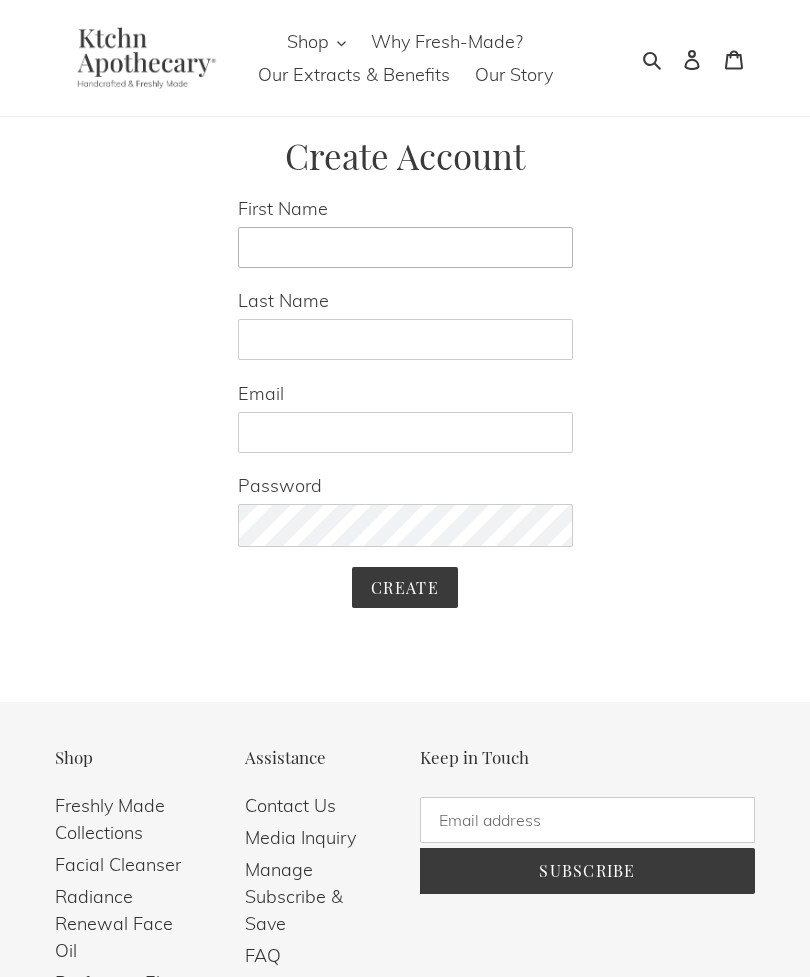 click on "First Name" at bounding box center [405, 247] 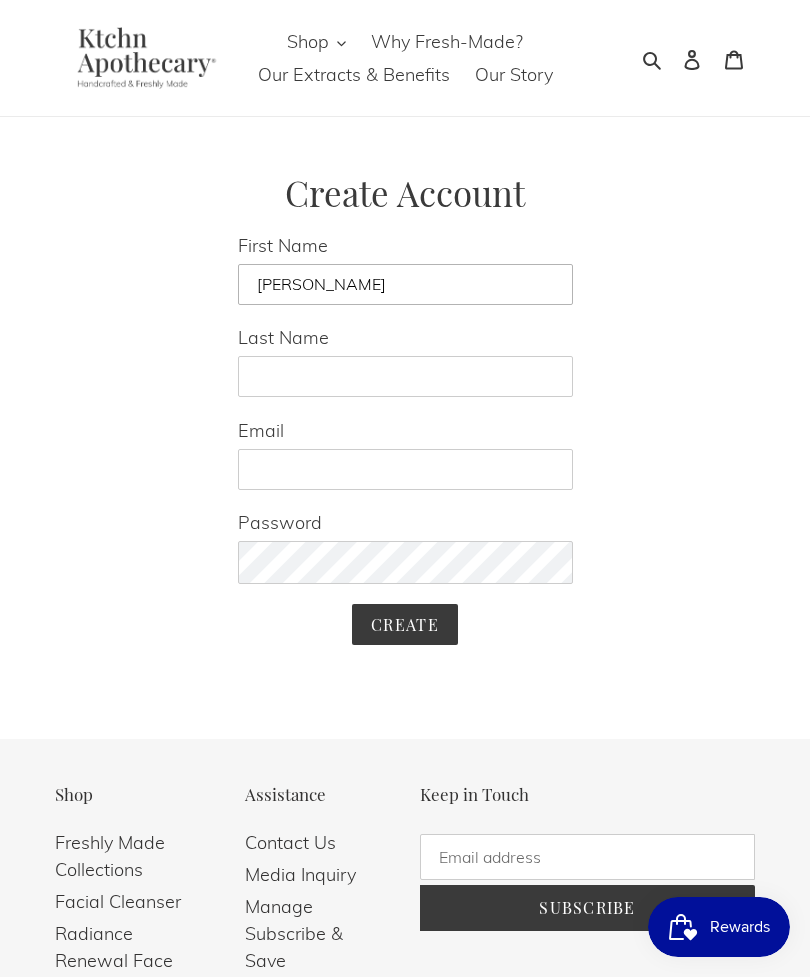 scroll, scrollTop: 0, scrollLeft: 0, axis: both 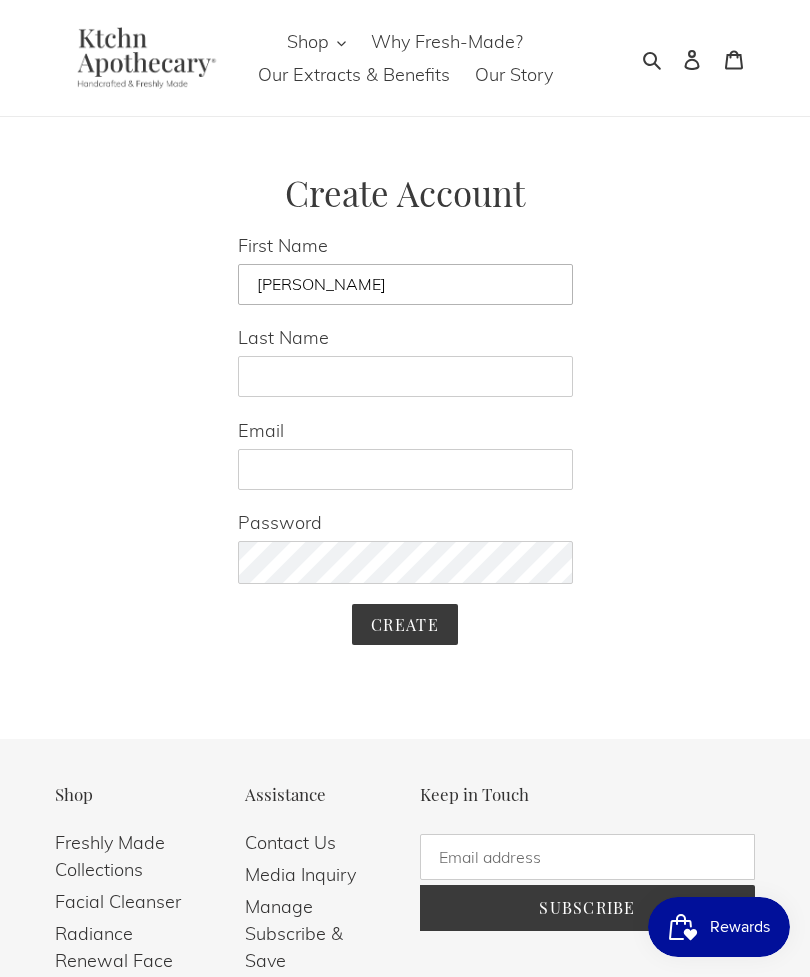 type on "Pam" 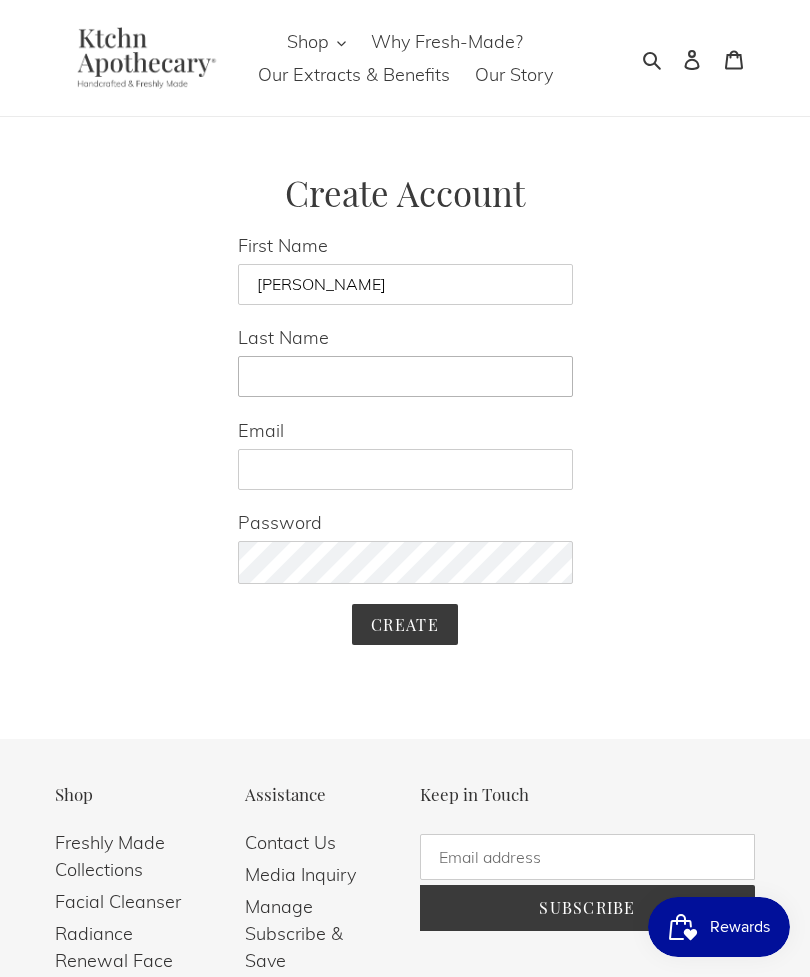 click on "Last Name" at bounding box center (405, 376) 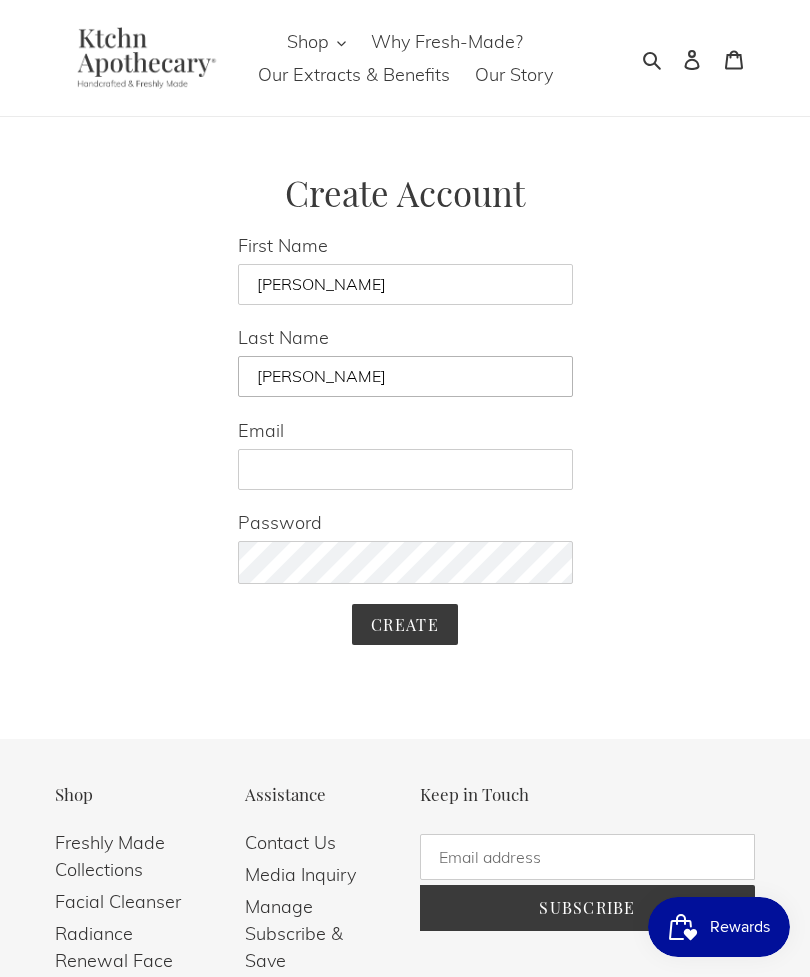 type on "Gonzales" 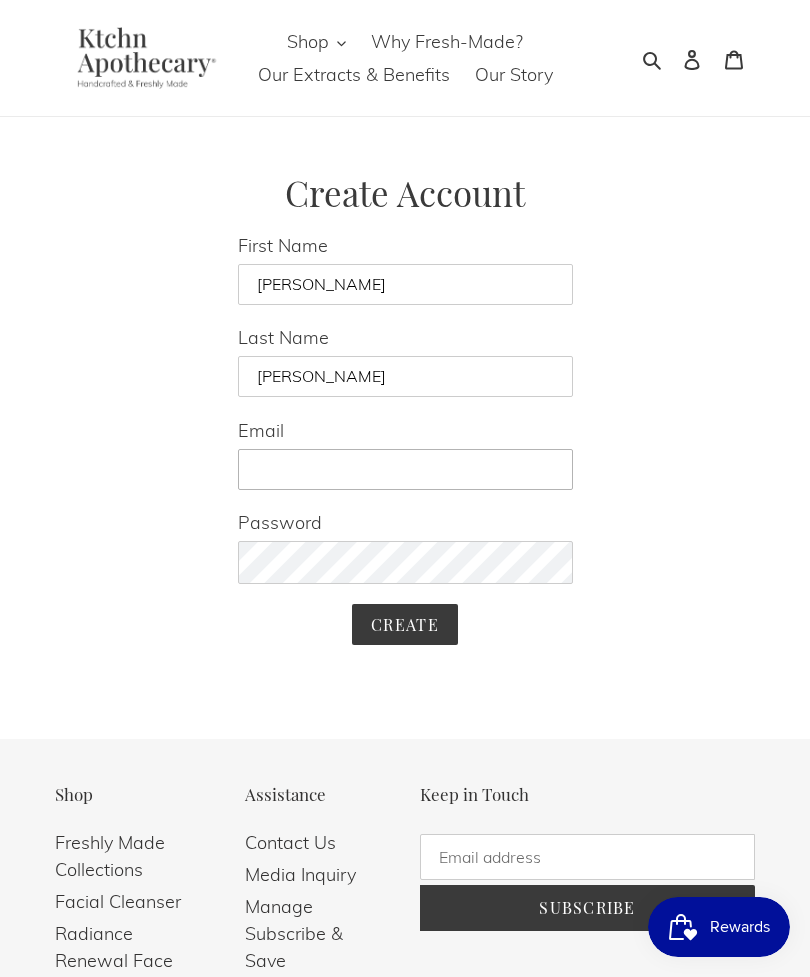click on "Email" at bounding box center (405, 469) 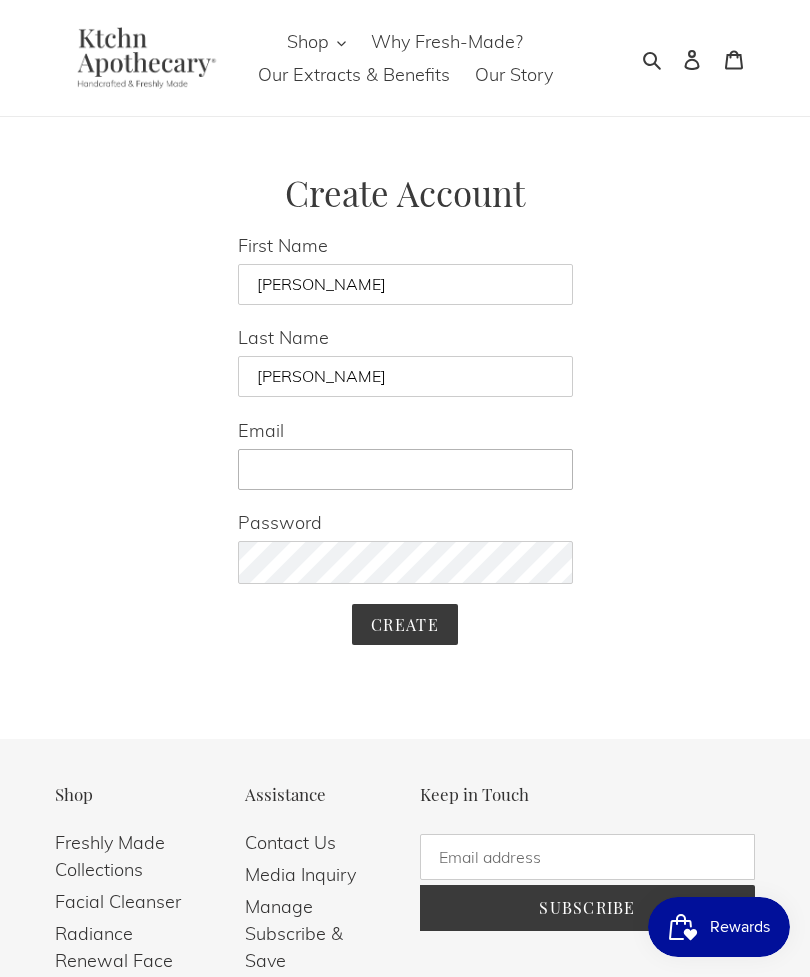 type on "psgonzo75@yahoo.com" 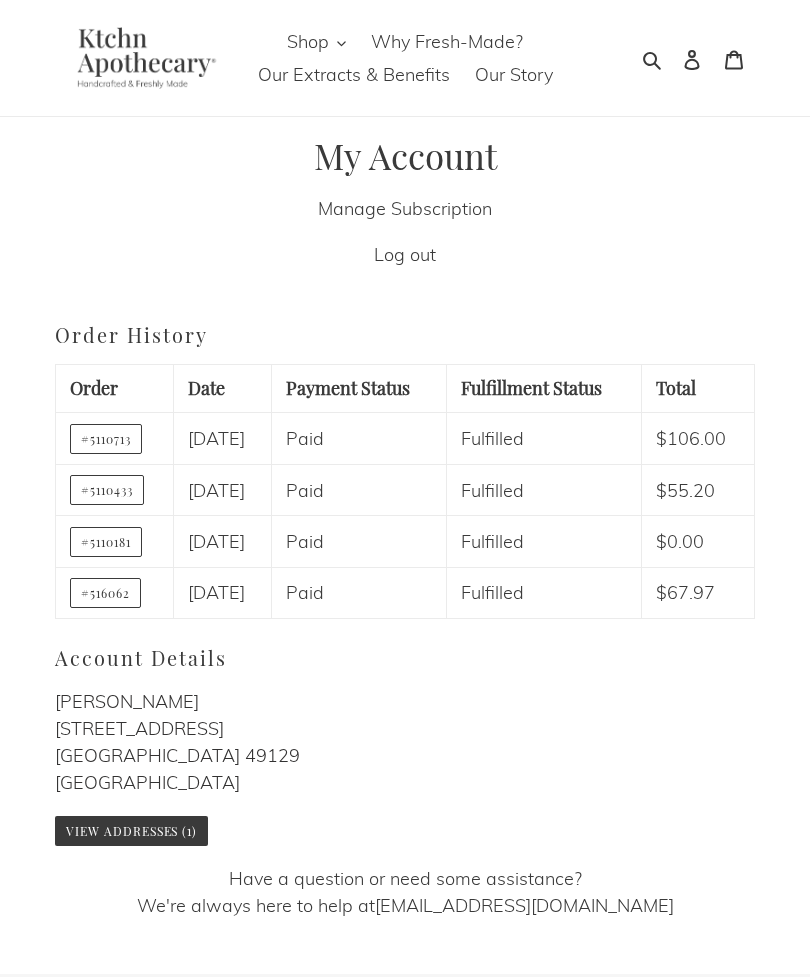 scroll, scrollTop: 0, scrollLeft: 0, axis: both 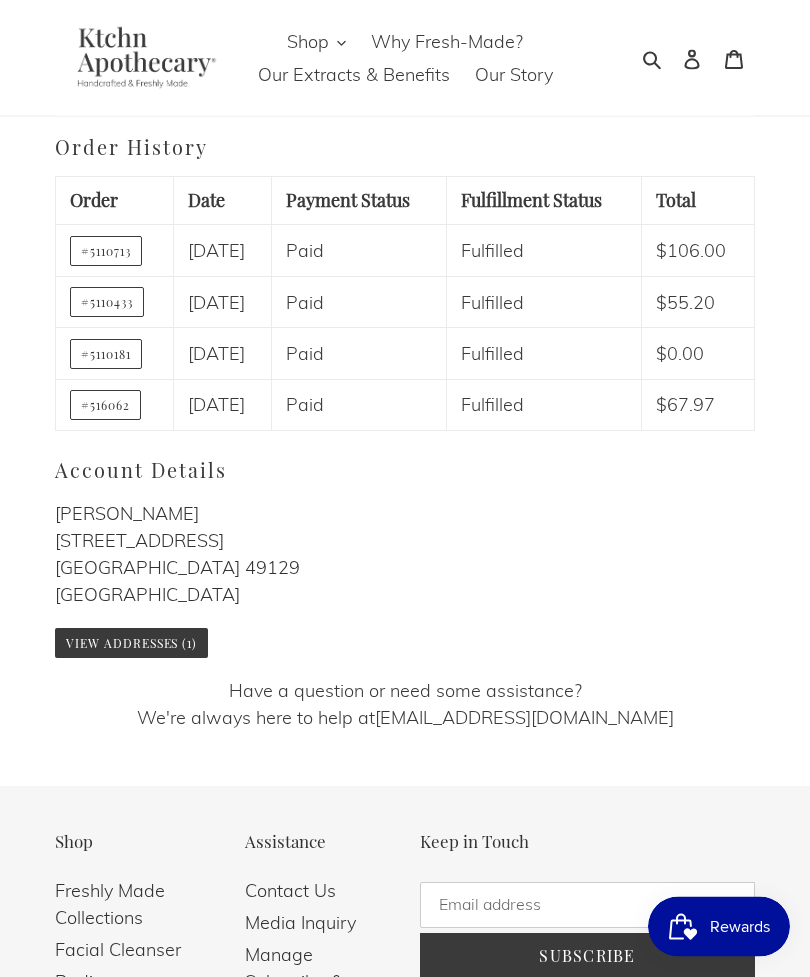 click on "Rewards" at bounding box center (740, 926) 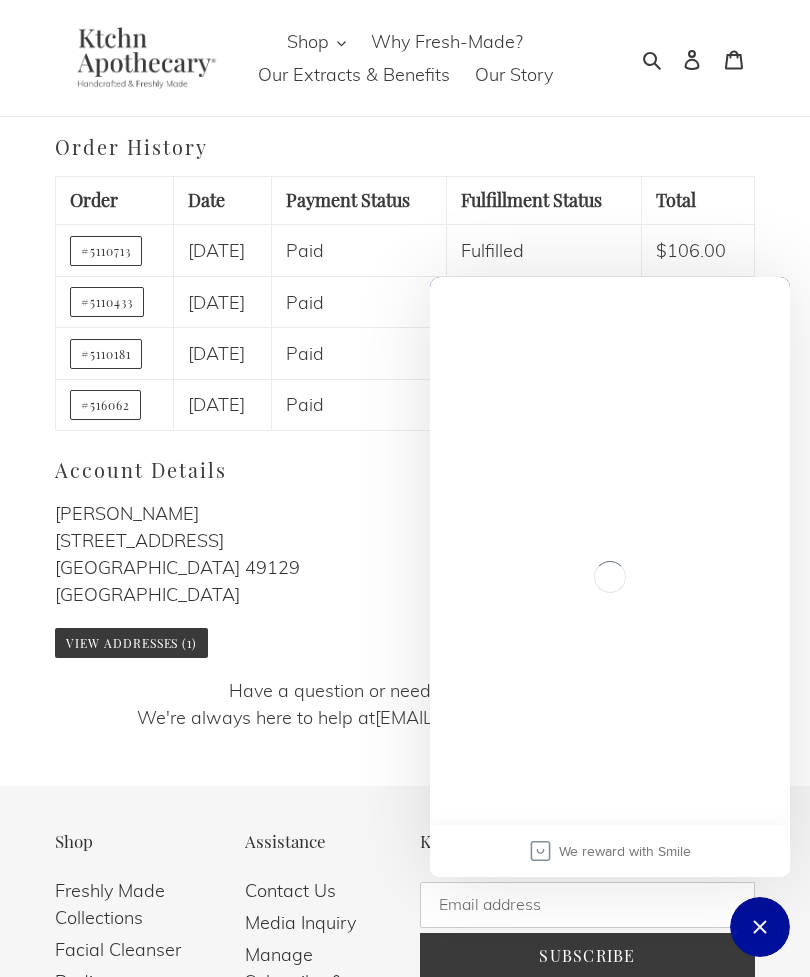 scroll, scrollTop: 0, scrollLeft: 0, axis: both 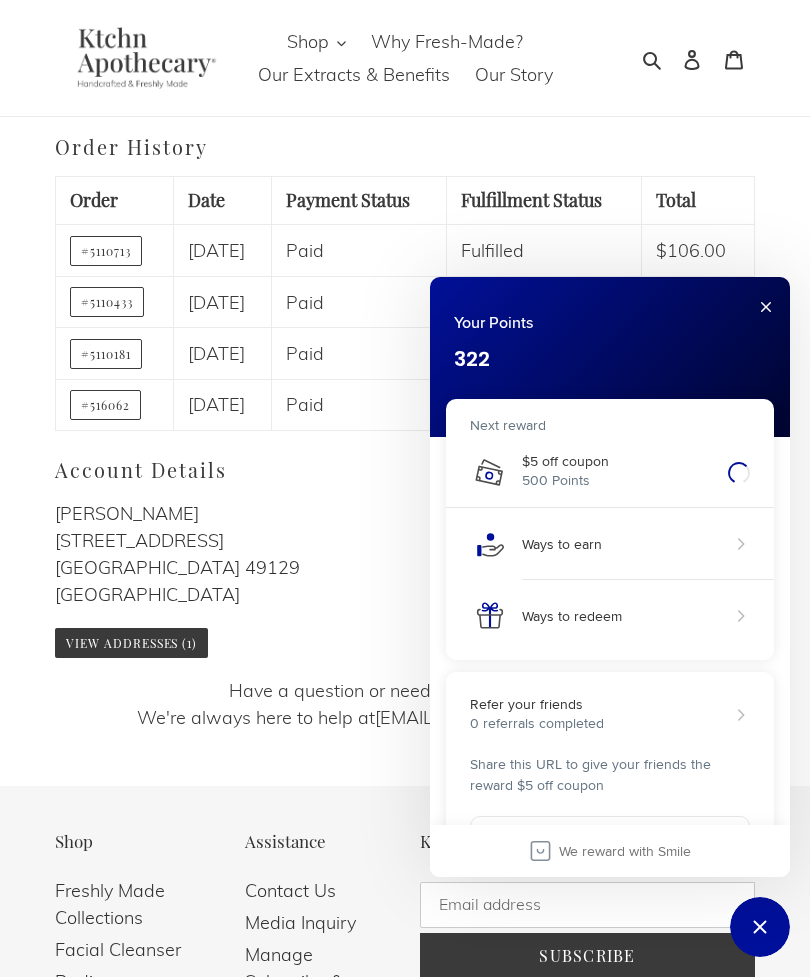 click at bounding box center [766, 307] 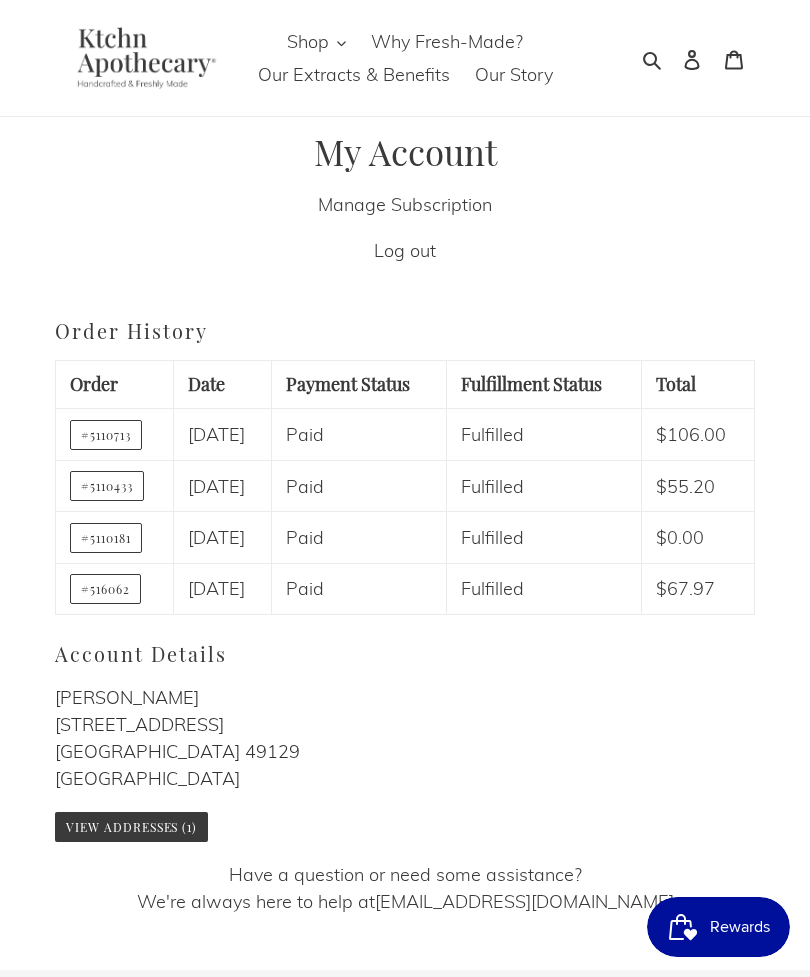 scroll, scrollTop: 44, scrollLeft: 0, axis: vertical 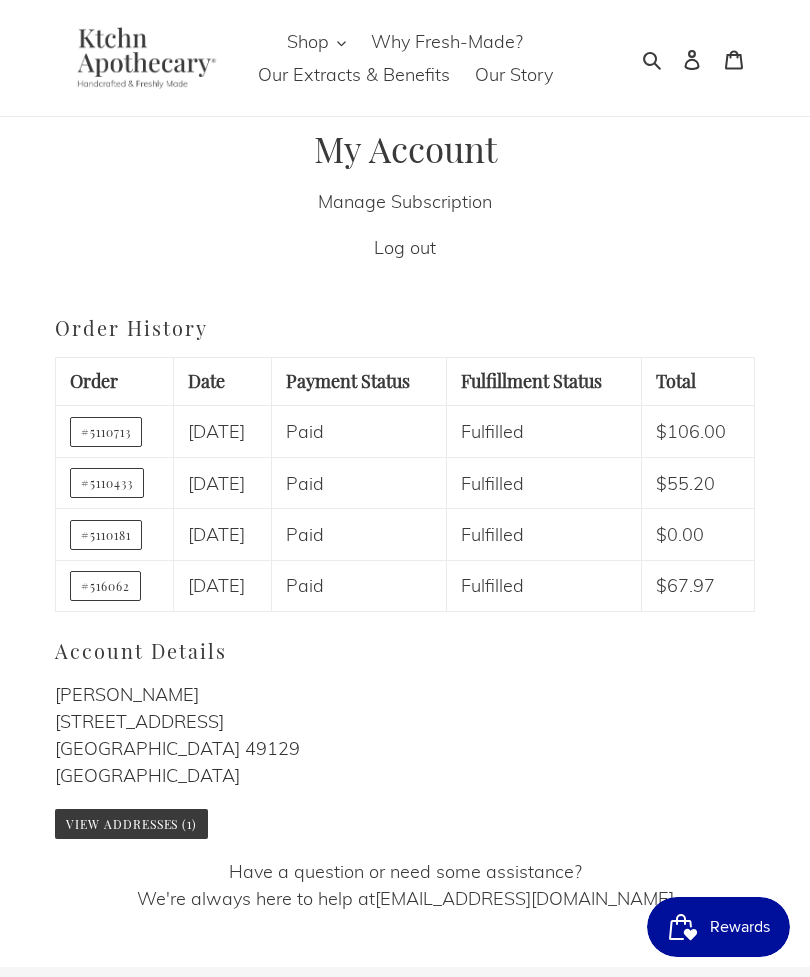 click on "Our Extracts & Benefits" at bounding box center [354, 74] 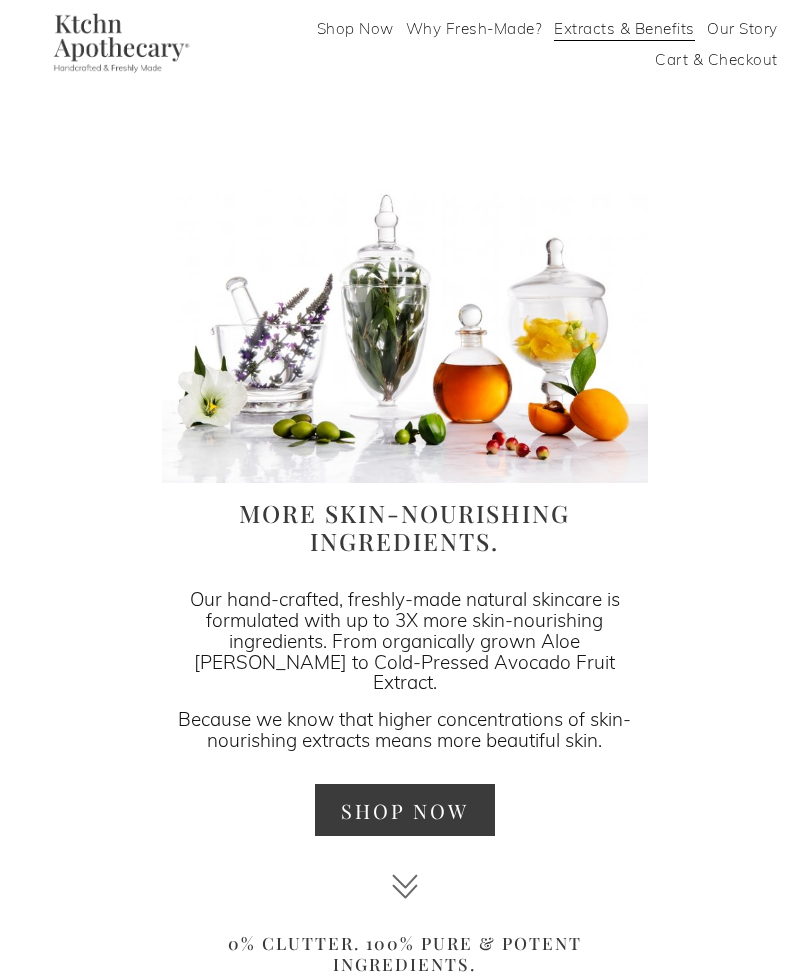 scroll, scrollTop: 0, scrollLeft: 0, axis: both 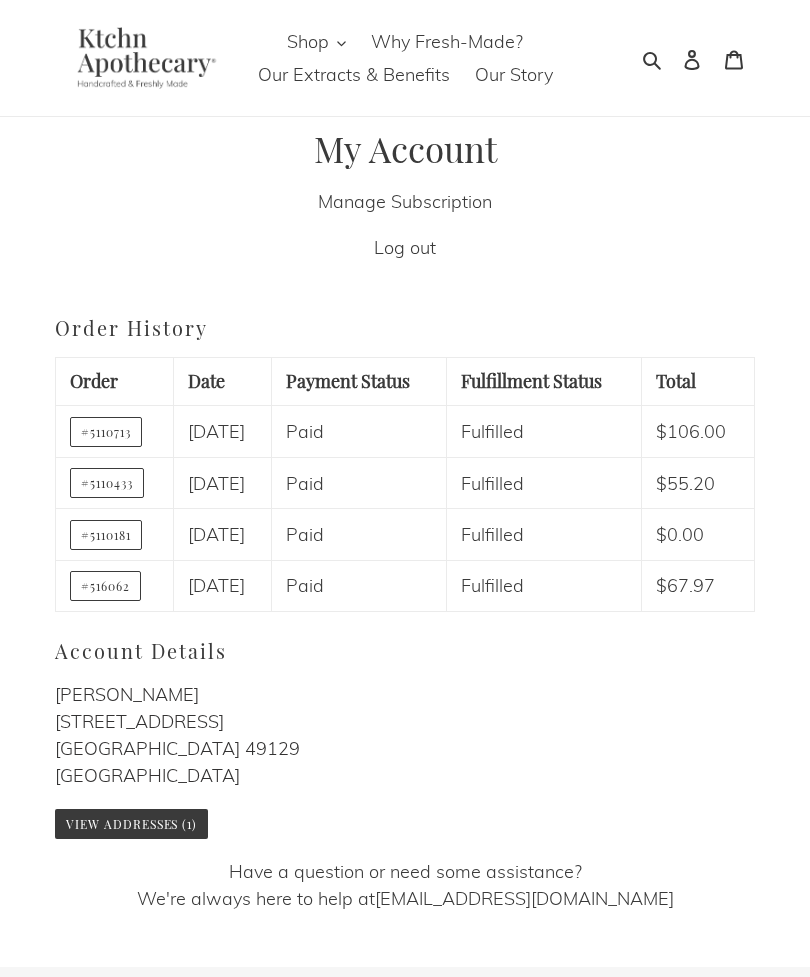 click on "Shop" at bounding box center (308, 42) 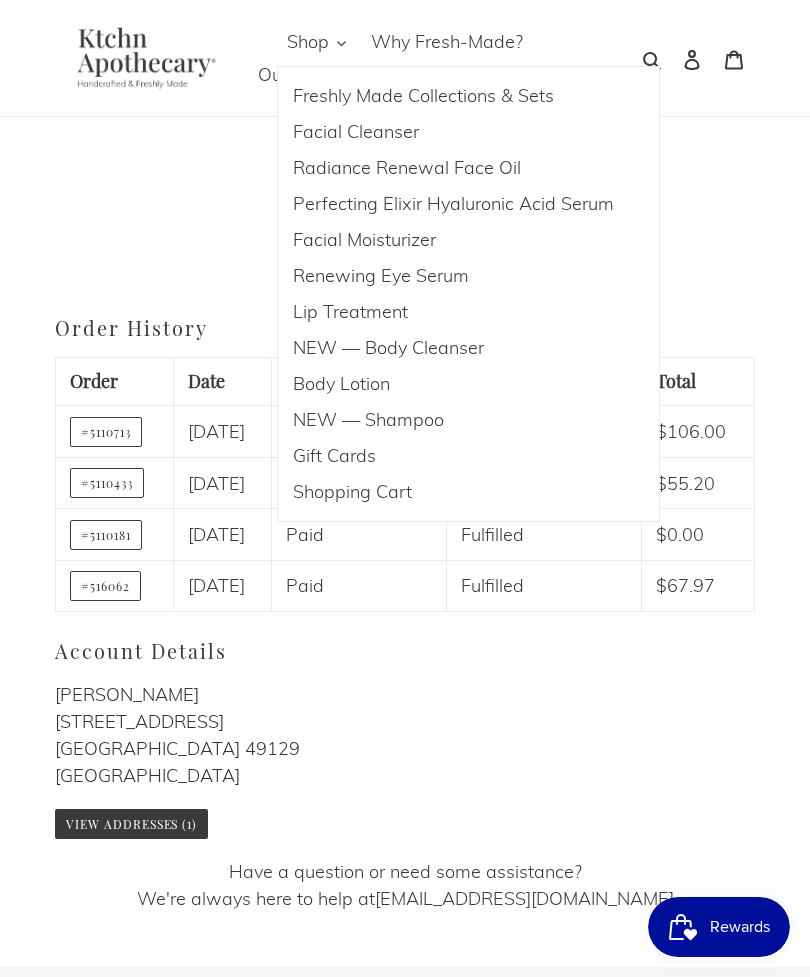 scroll, scrollTop: 0, scrollLeft: 0, axis: both 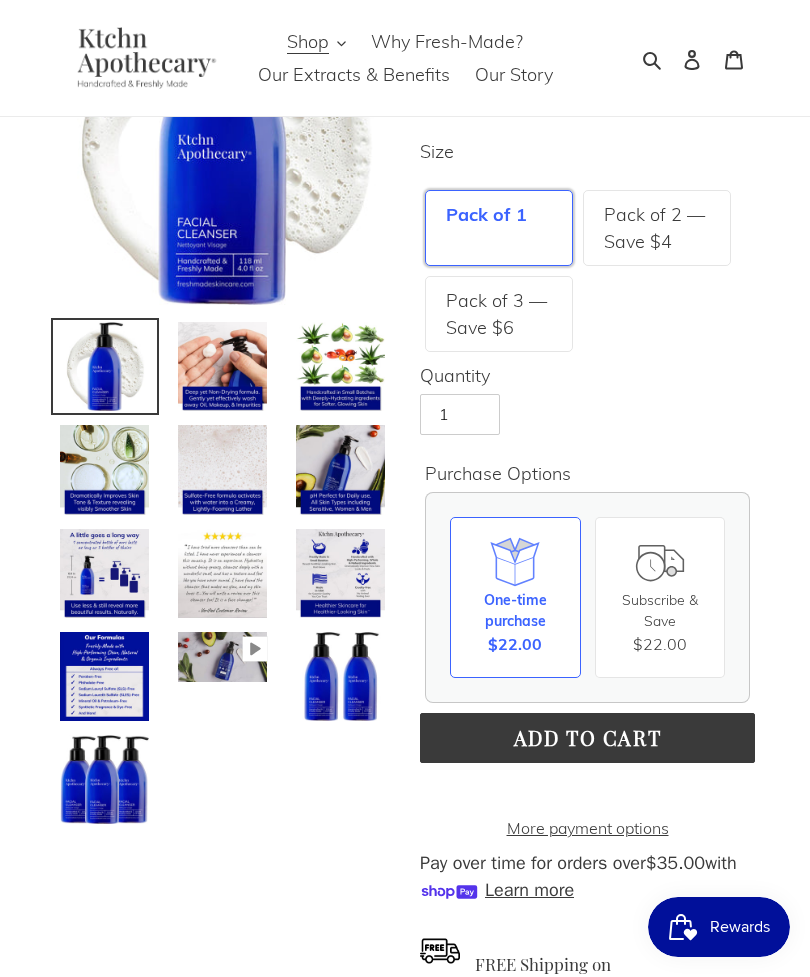 click on "Add to cart" at bounding box center (588, 737) 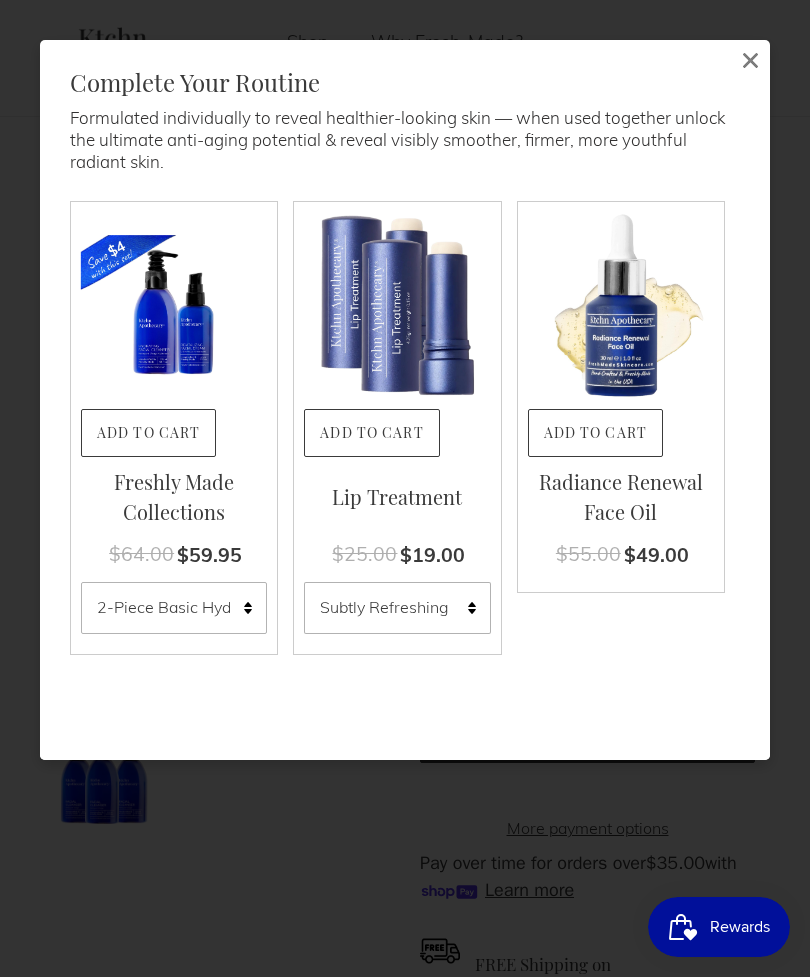 click on "2-Piece Basic Hydration Set 3-Piece Ultimate Cleansing Collection 4-Piece Classic Collection 5-Piece Complete Facial Care Collection NEW! 9-Piece Ultimate Face + Body Collection" at bounding box center (174, 607) 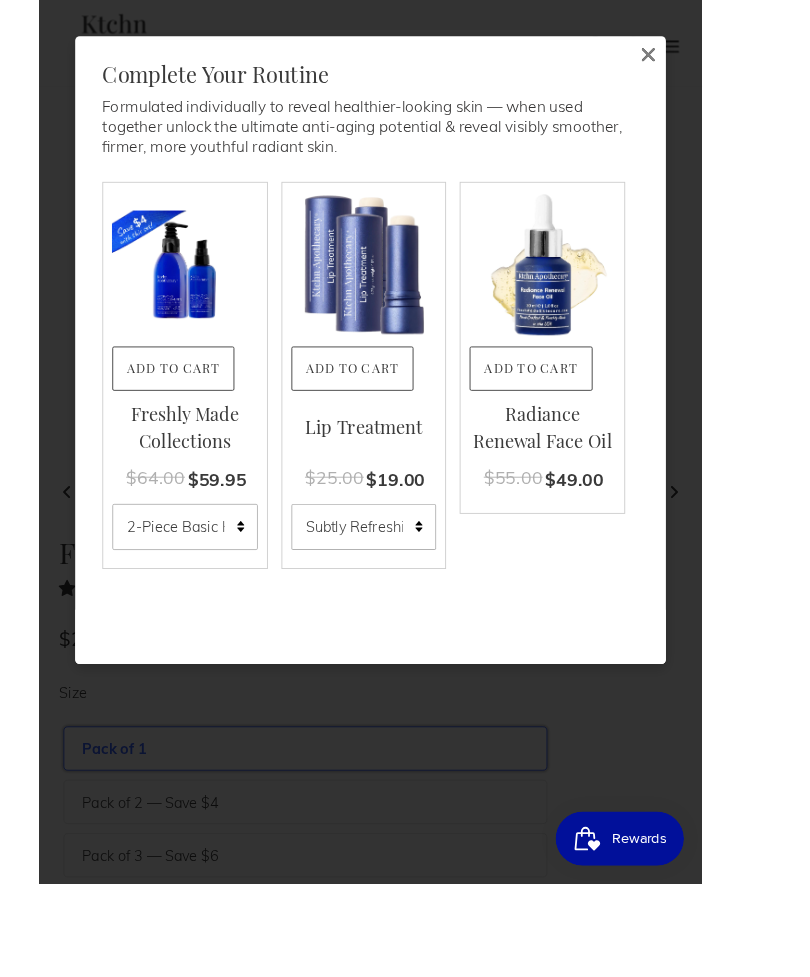 scroll, scrollTop: 195, scrollLeft: 0, axis: vertical 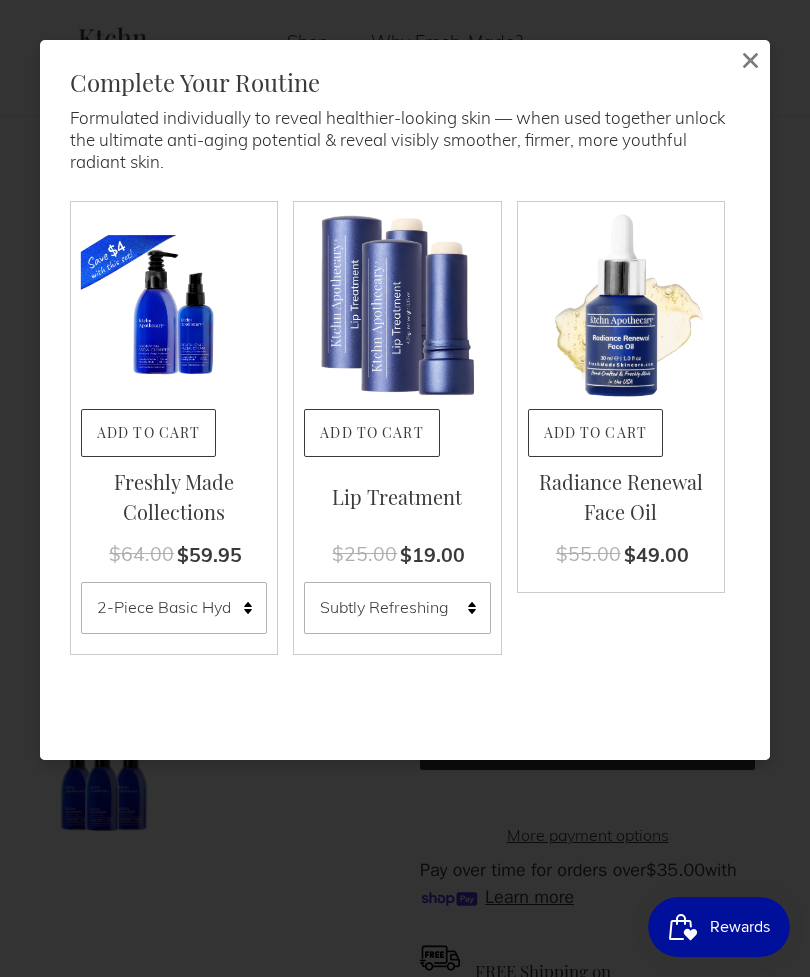 click on "2-Piece Basic Hydration Set 3-Piece Ultimate Cleansing Collection 4-Piece Classic Collection 5-Piece Complete Facial Care Collection NEW! 9-Piece Ultimate Face + Body Collection" at bounding box center (174, 607) 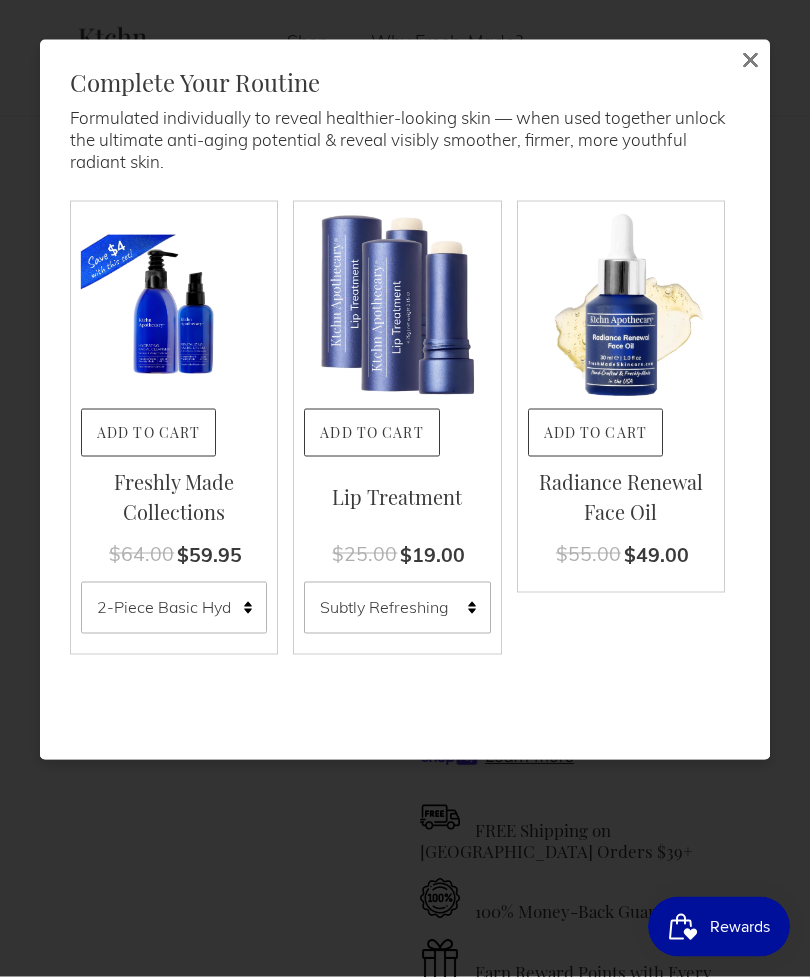 scroll, scrollTop: 339, scrollLeft: 0, axis: vertical 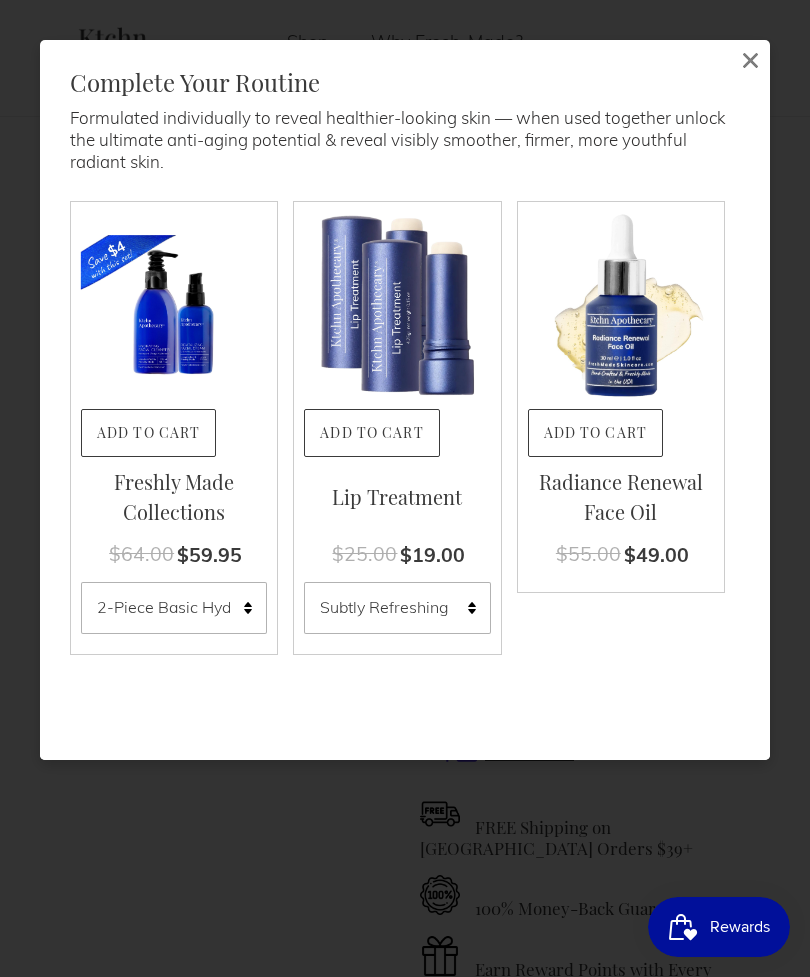 click 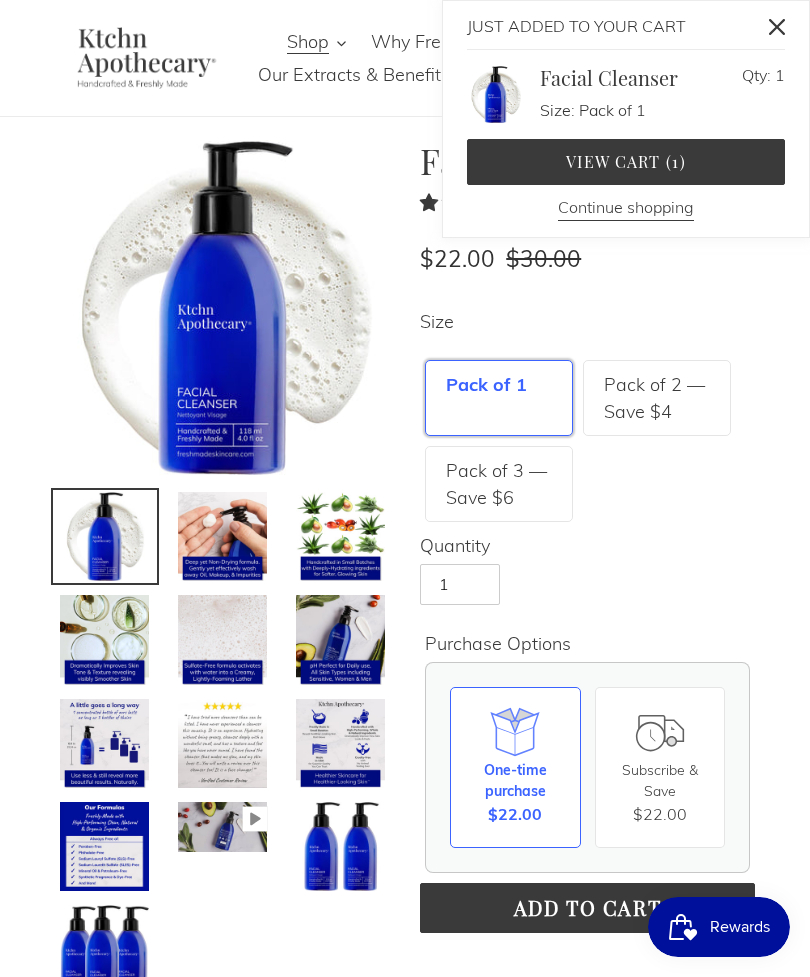 scroll, scrollTop: 33, scrollLeft: 0, axis: vertical 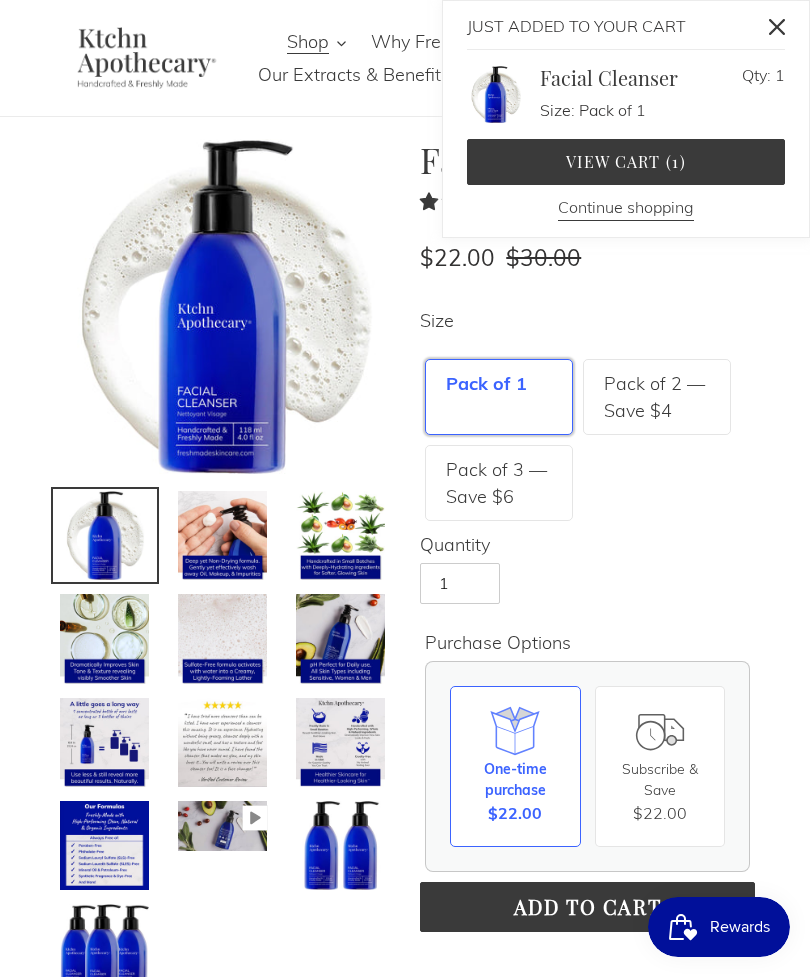 click on "Continue shopping" at bounding box center [626, 208] 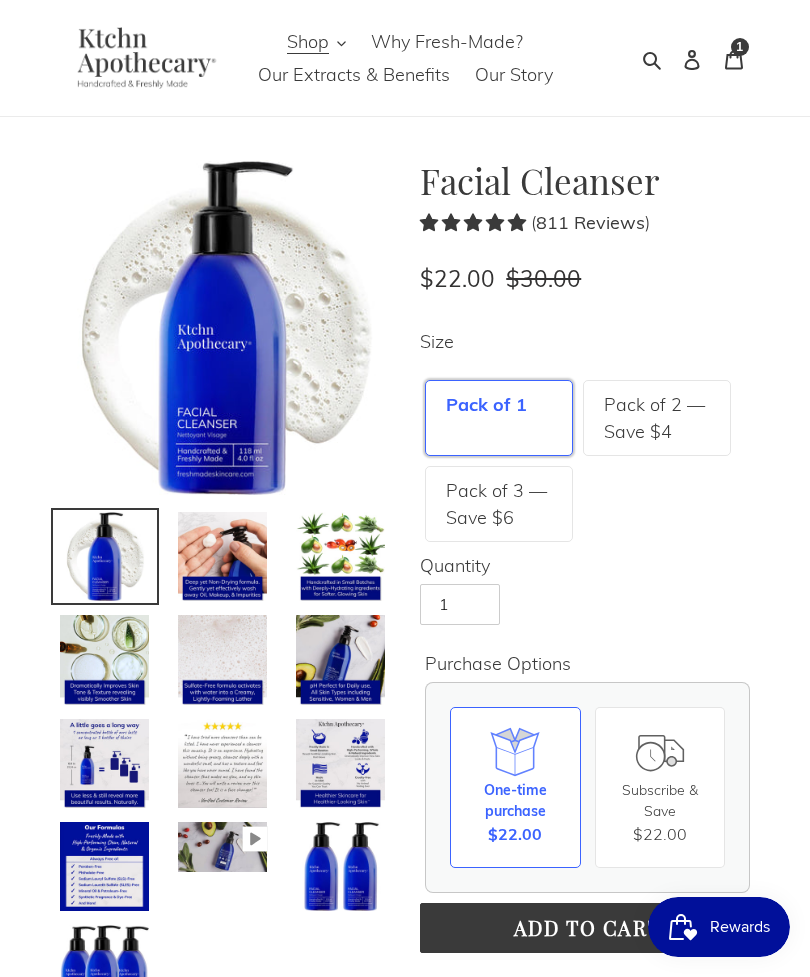 scroll, scrollTop: 0, scrollLeft: 0, axis: both 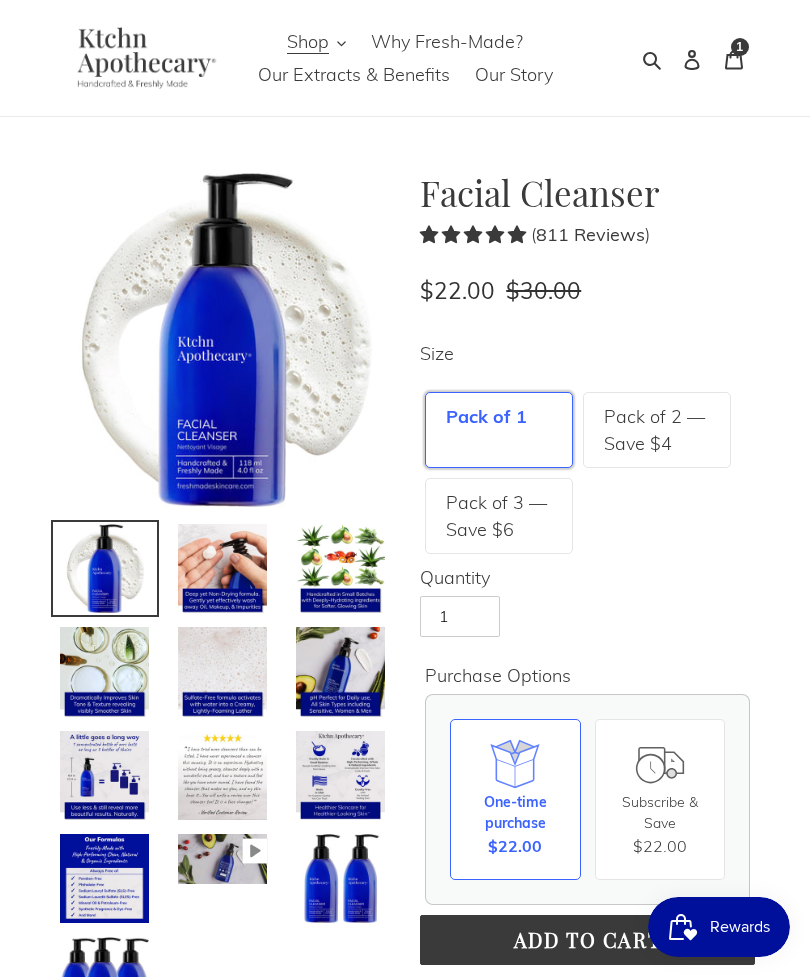 click on "Shop" at bounding box center (308, 42) 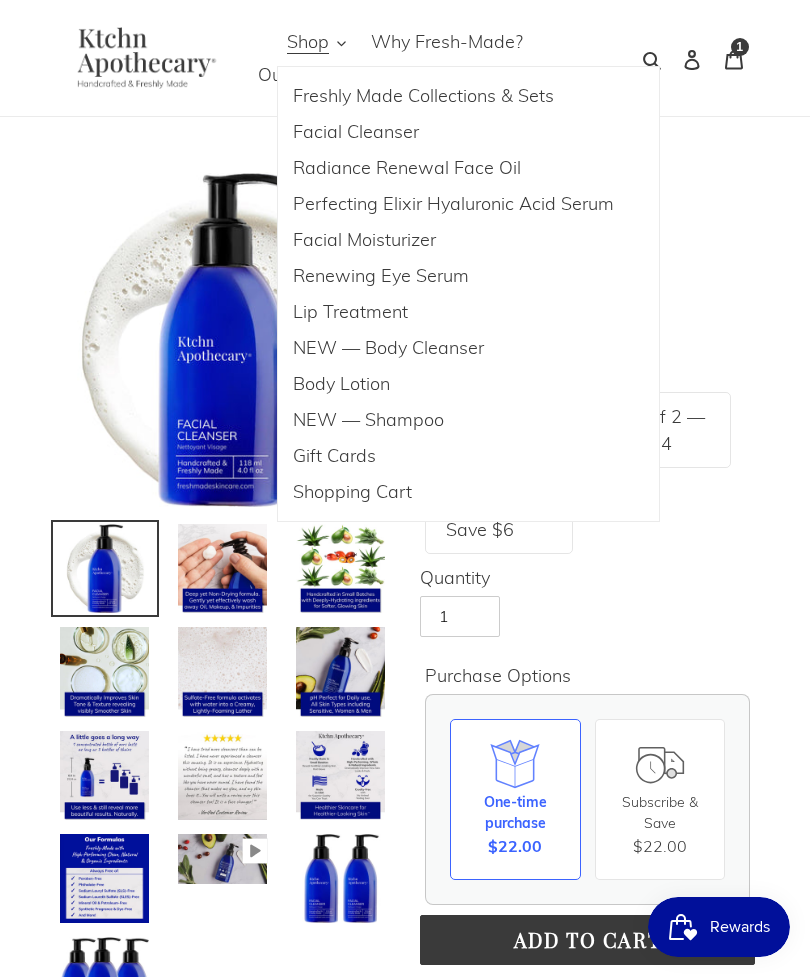 click on "Perfecting Elixir Hyaluronic Acid Serum" at bounding box center [453, 204] 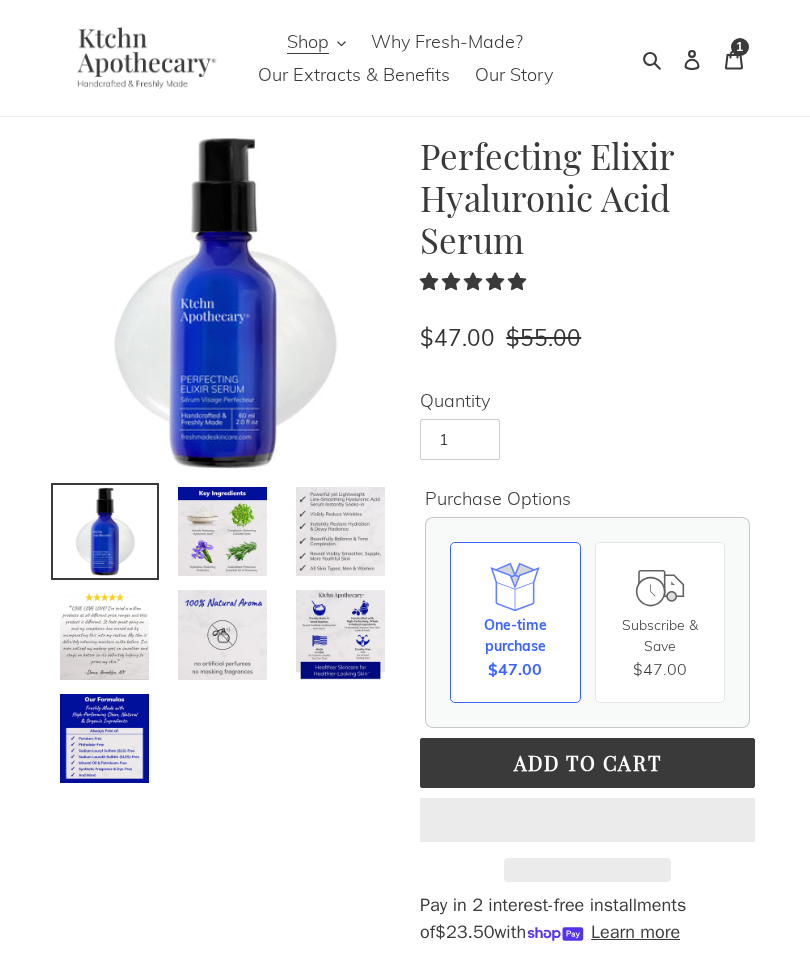 scroll, scrollTop: 0, scrollLeft: 0, axis: both 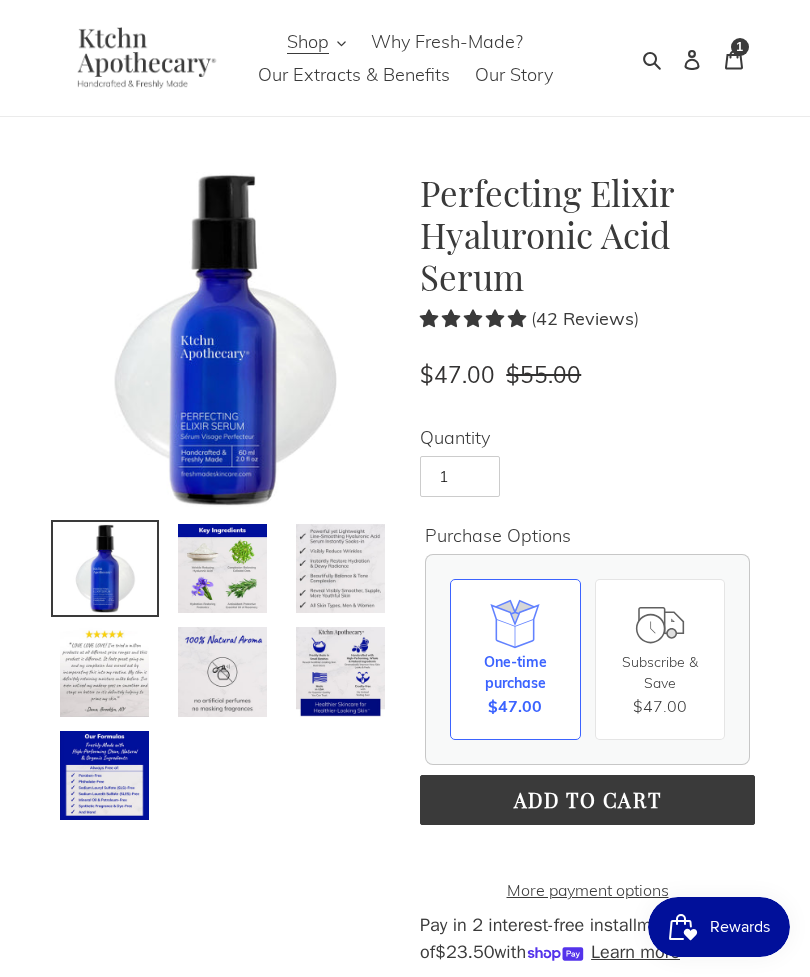 click on "Add to cart" at bounding box center [588, 799] 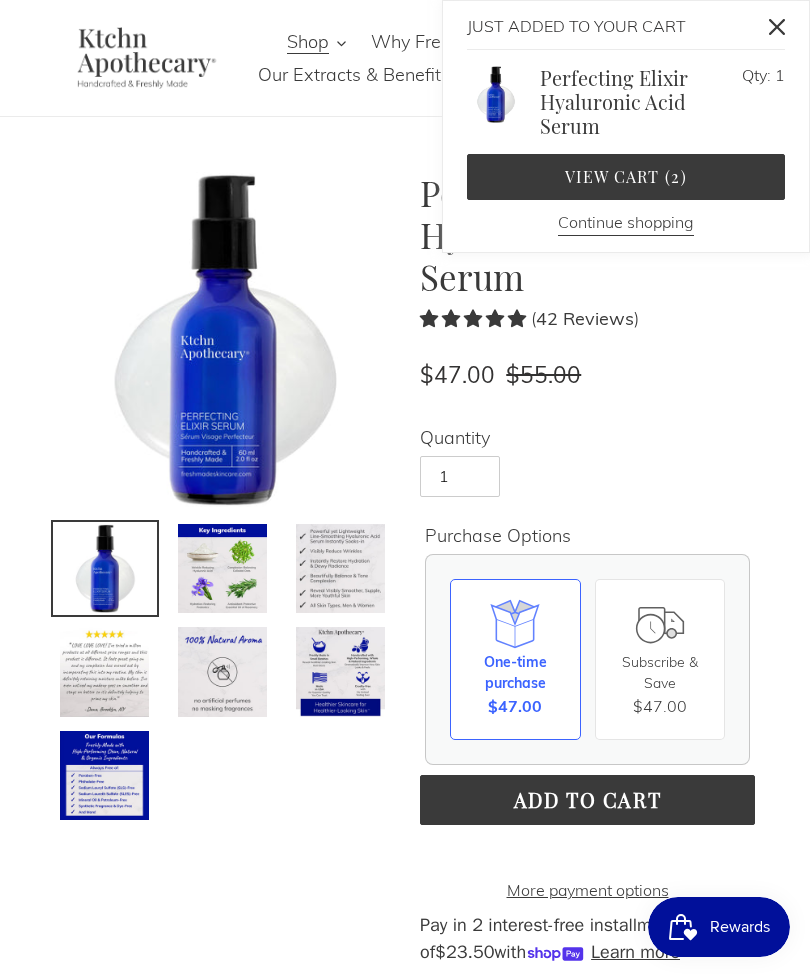 click on "View cart ( 2 )" at bounding box center (626, 177) 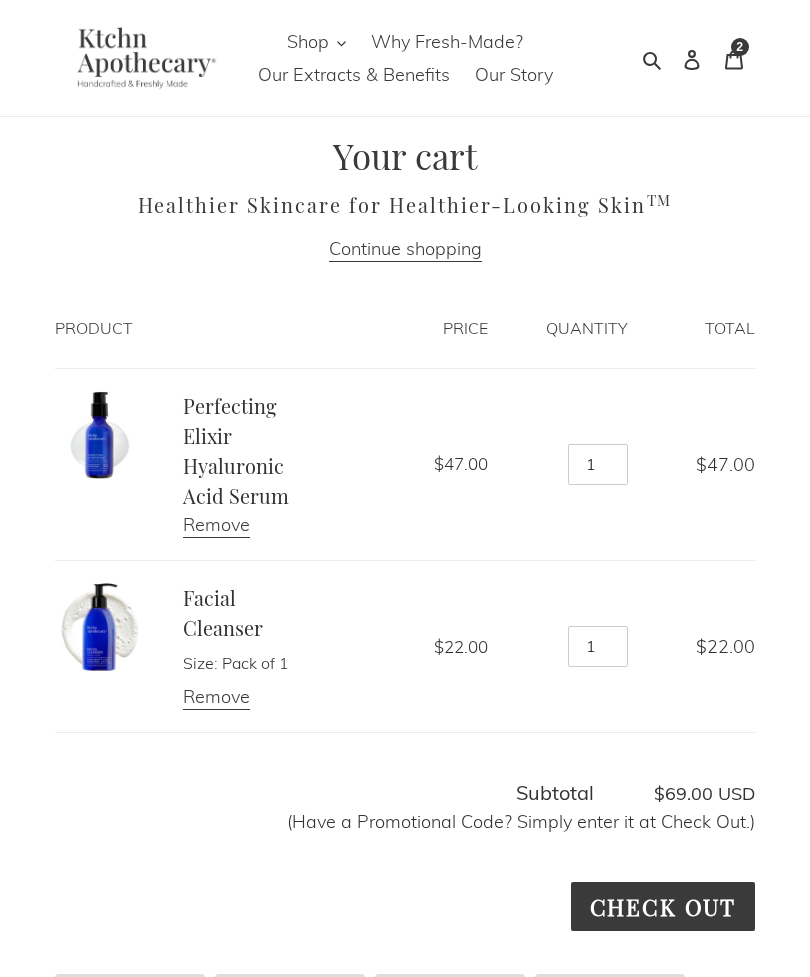 scroll, scrollTop: 0, scrollLeft: 0, axis: both 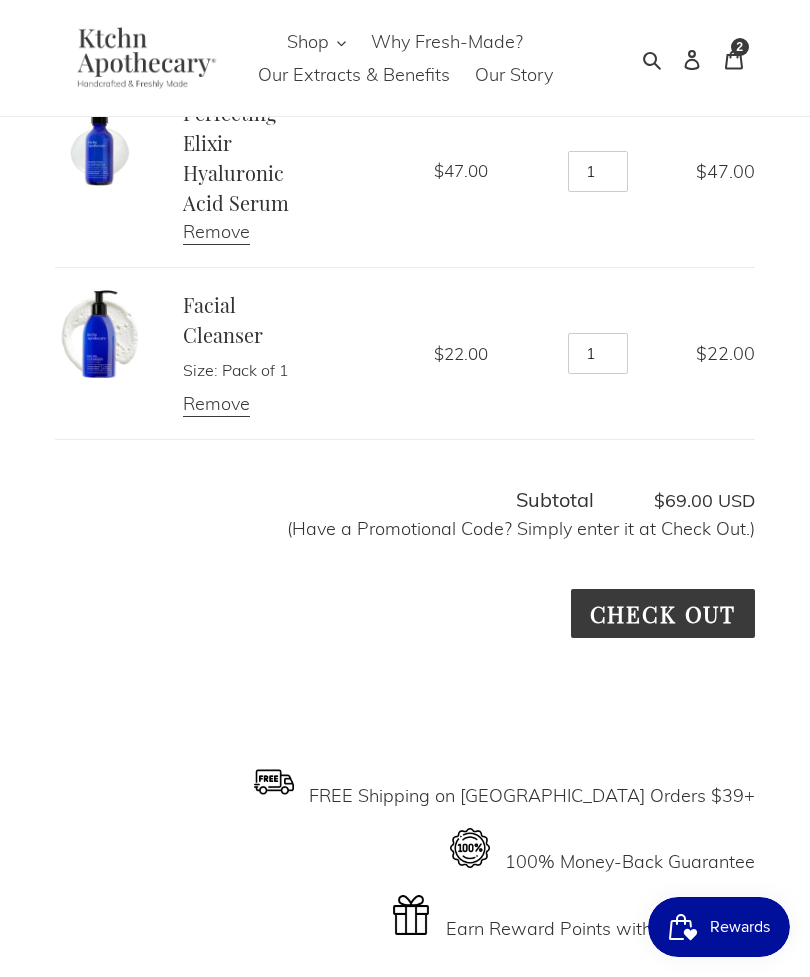 click on "Check out" at bounding box center (663, 613) 